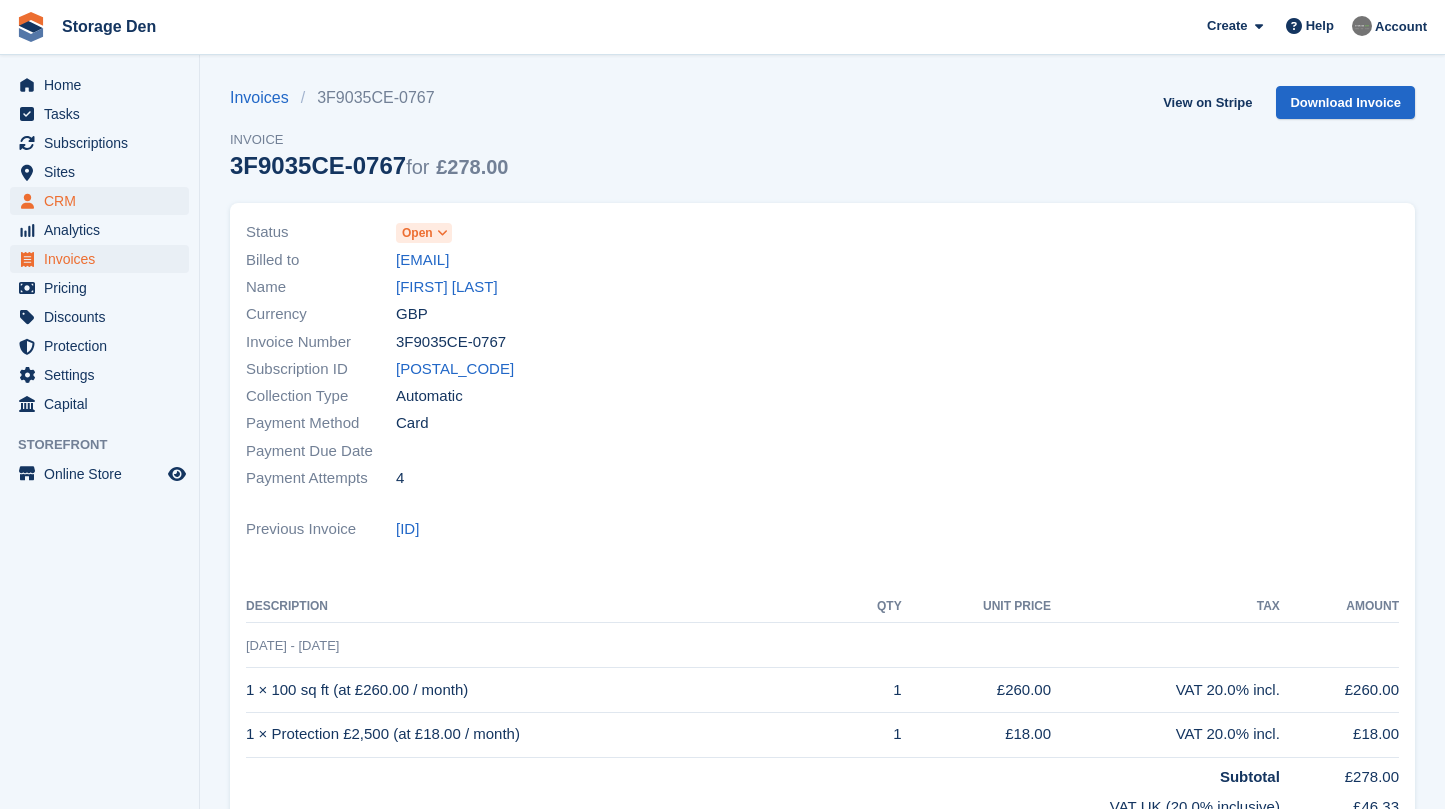 scroll, scrollTop: 0, scrollLeft: 0, axis: both 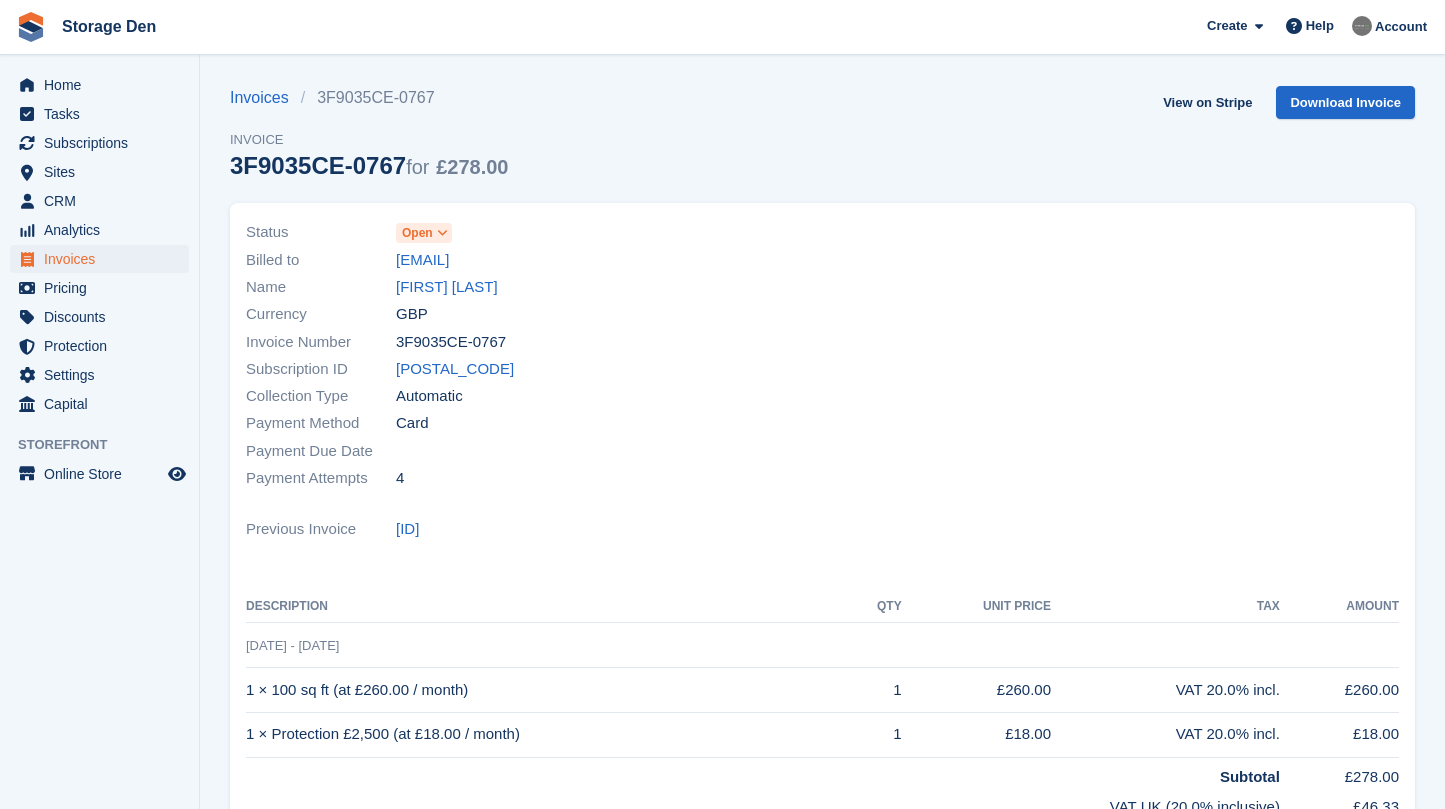 click on "Sites
Sites" at bounding box center [99, 172] 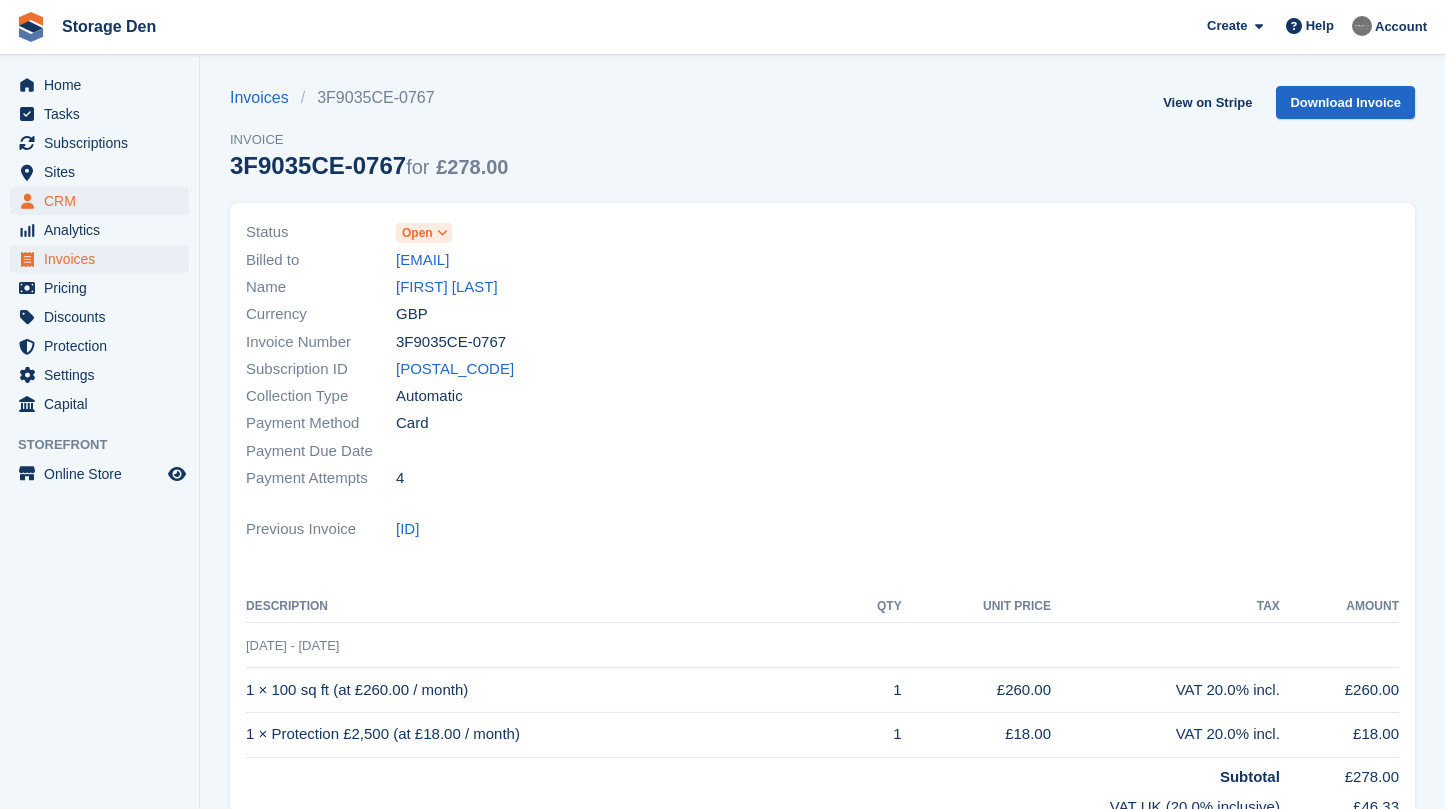click on "CRM" at bounding box center (104, 201) 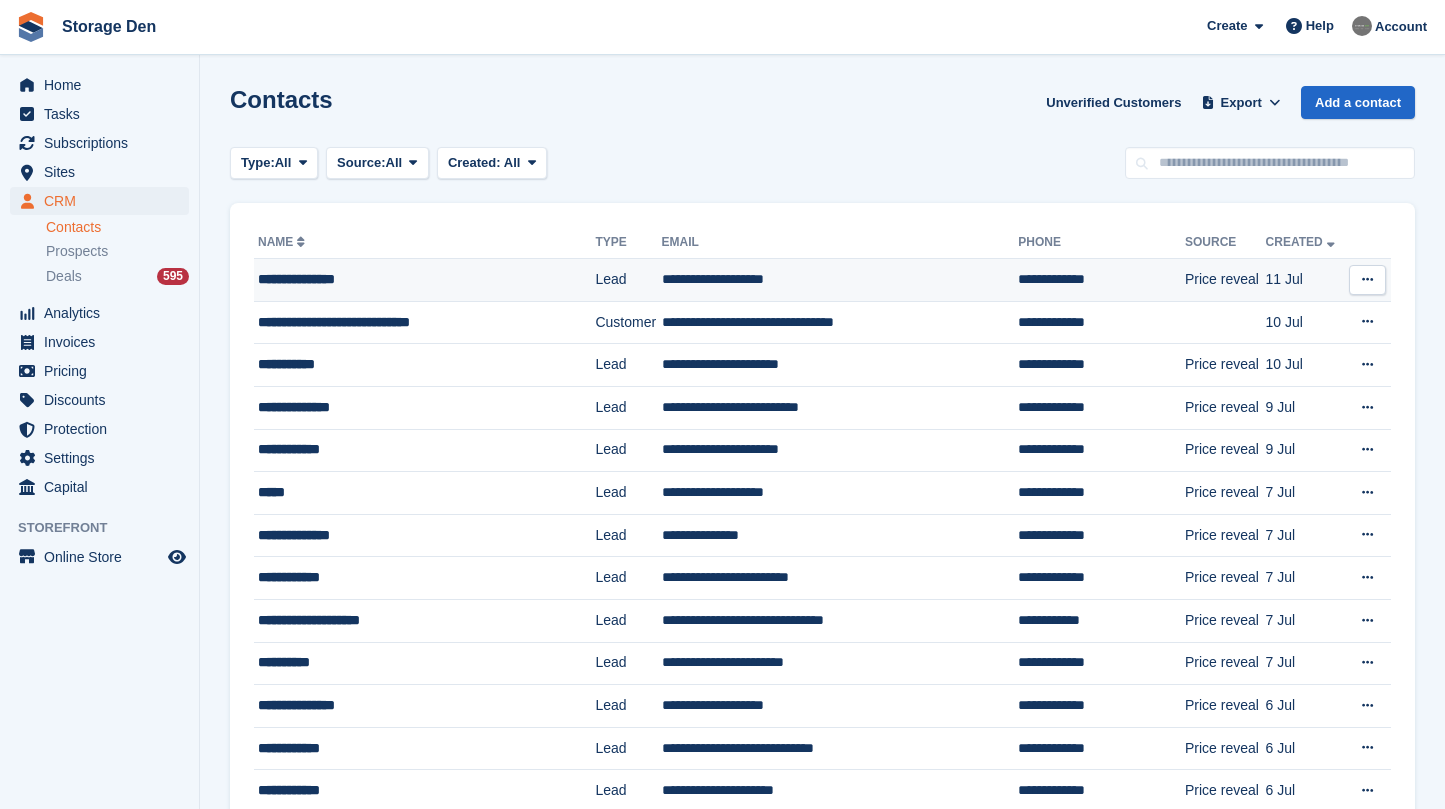 click on "**********" at bounding box center (424, 280) 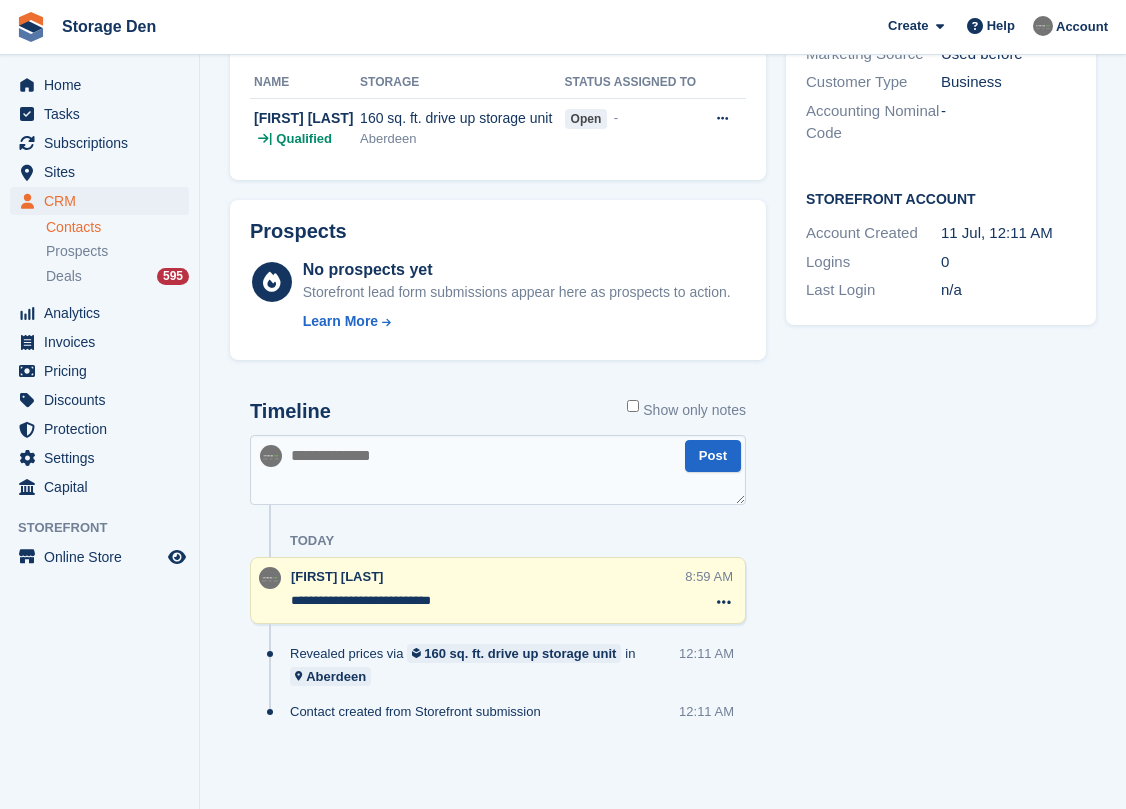 scroll, scrollTop: 0, scrollLeft: 0, axis: both 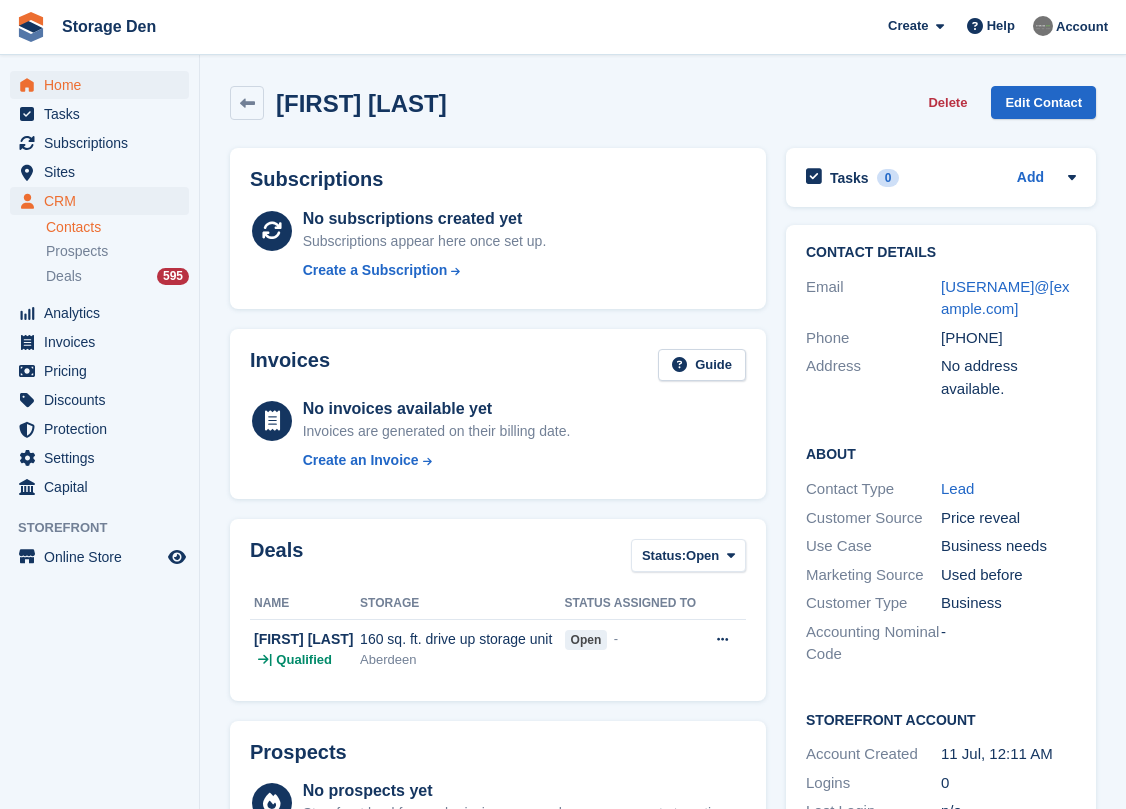 click on "Home" at bounding box center [104, 85] 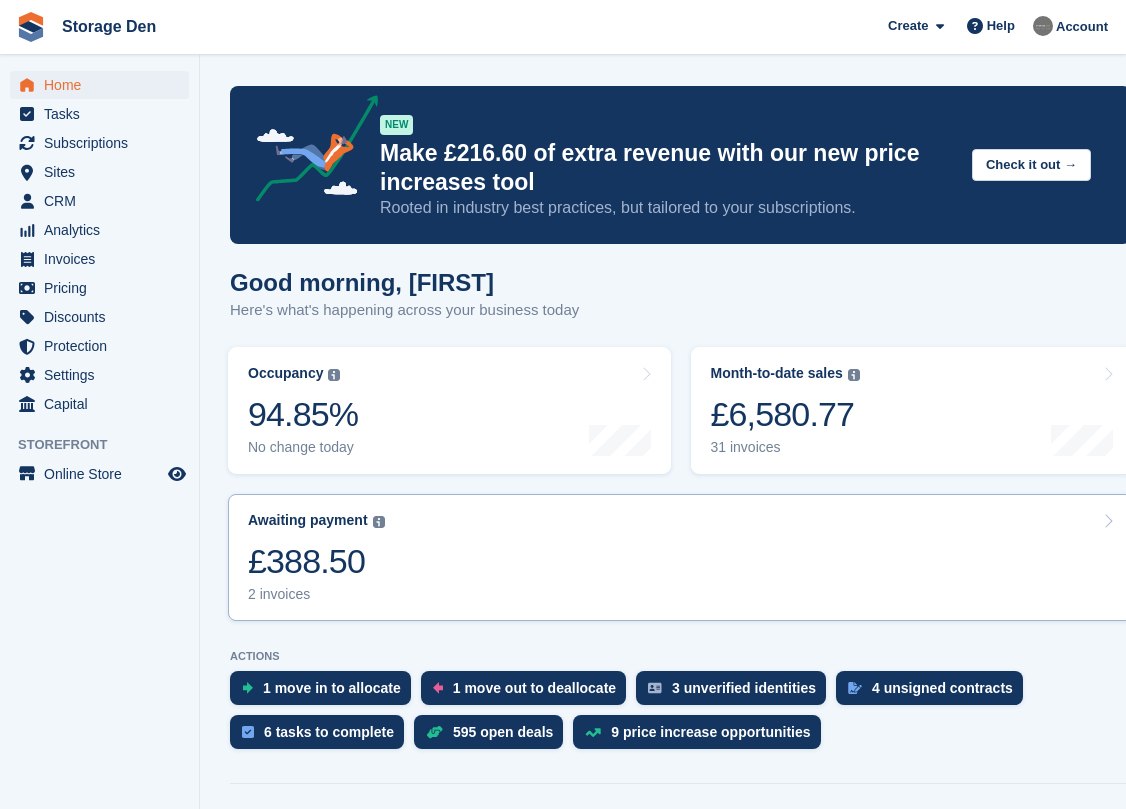 scroll, scrollTop: 489, scrollLeft: 0, axis: vertical 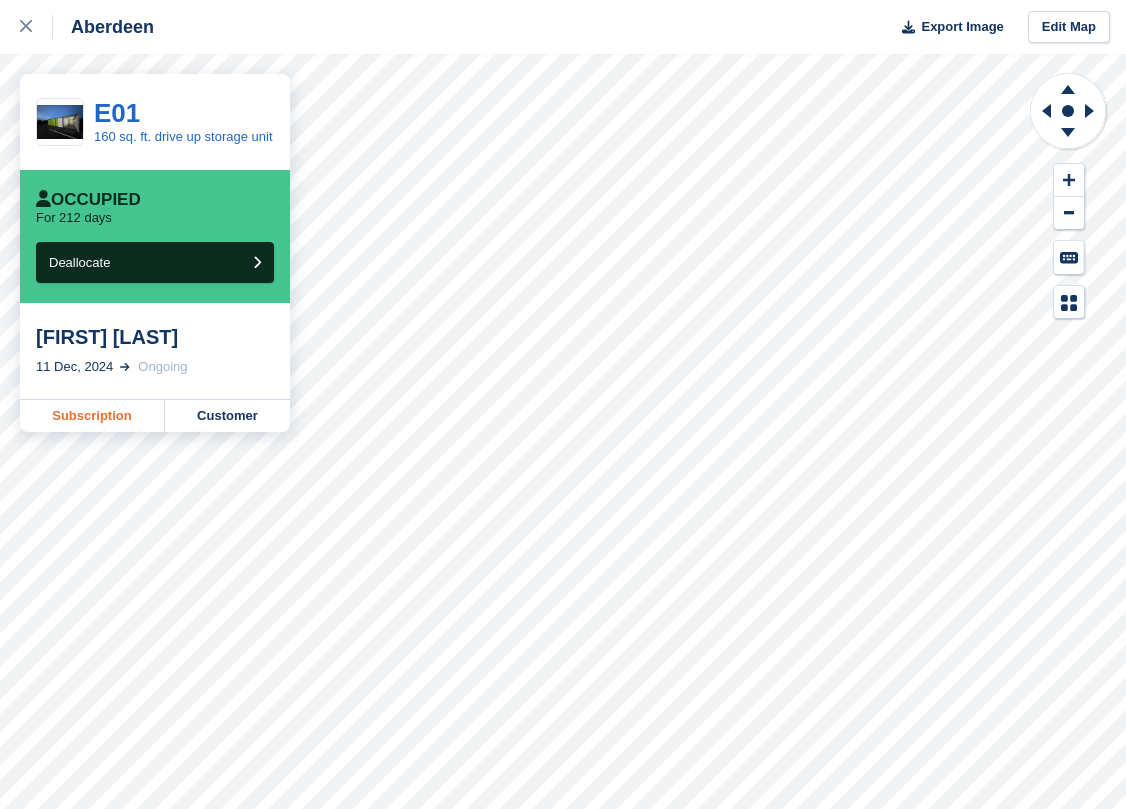 click on "Subscription" at bounding box center [92, 416] 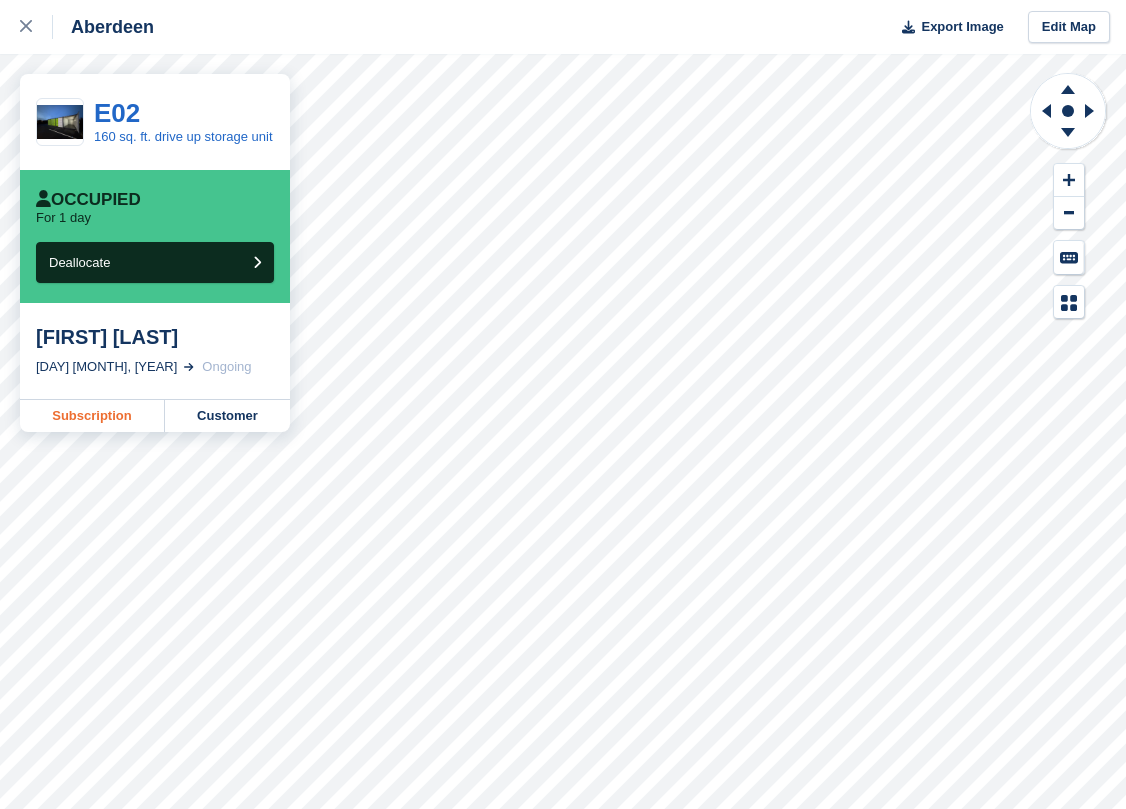 click on "Subscription" at bounding box center (92, 416) 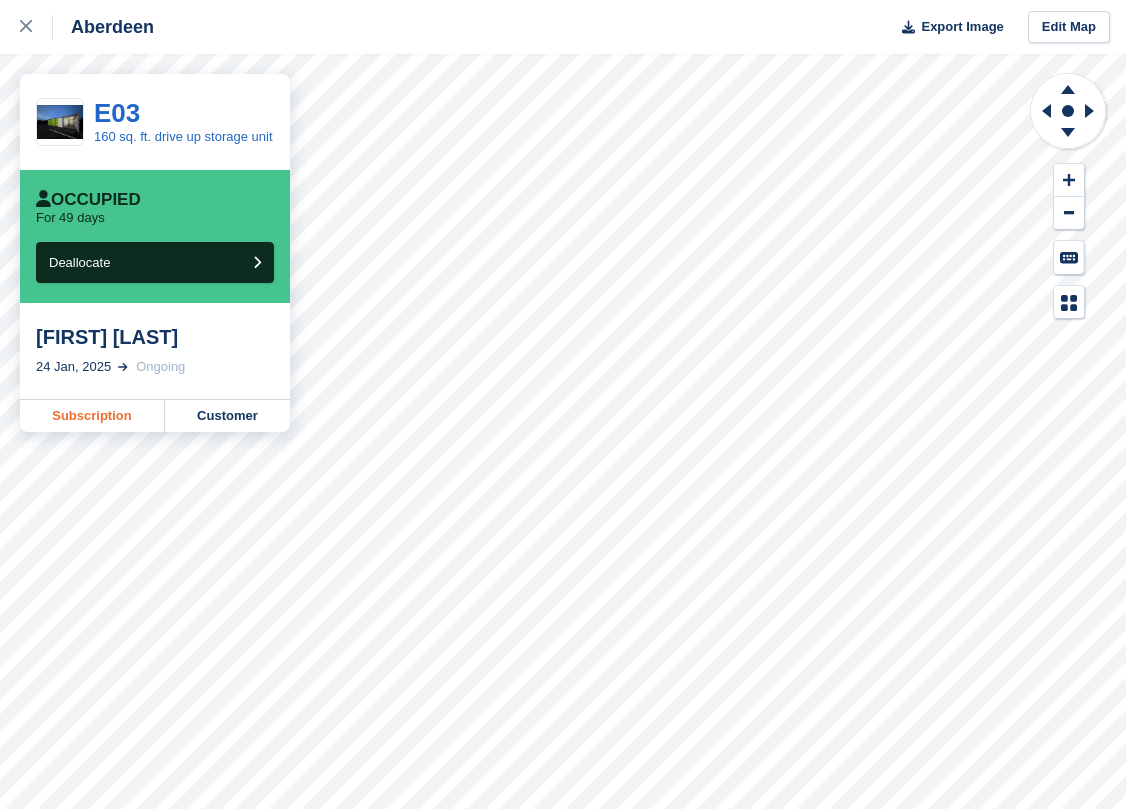 click on "Subscription" at bounding box center (92, 416) 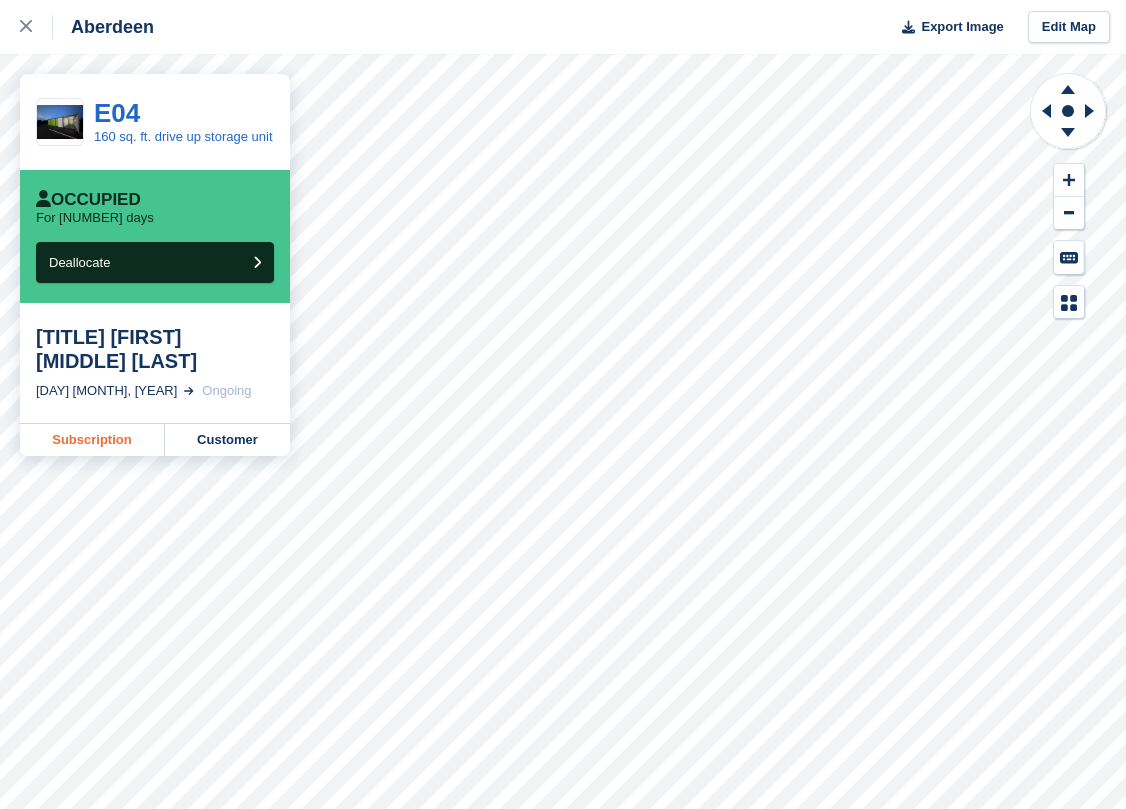 click on "Subscription" at bounding box center [92, 440] 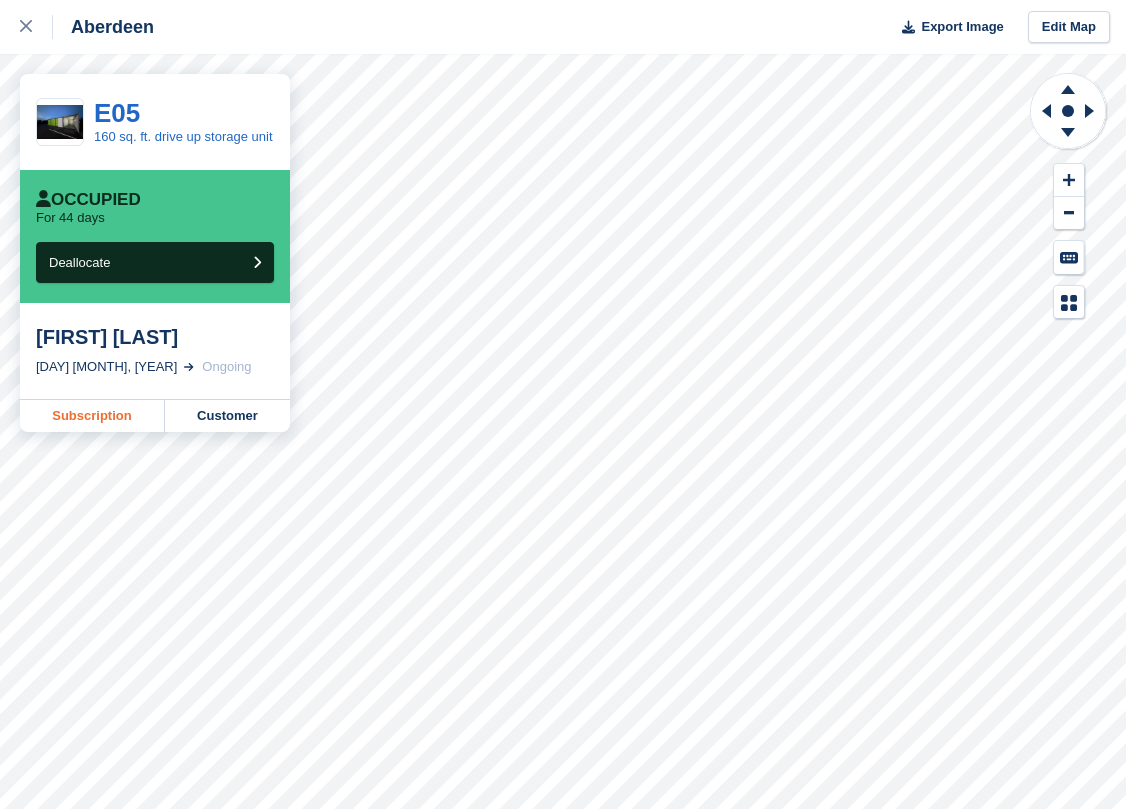click on "Subscription" at bounding box center (92, 416) 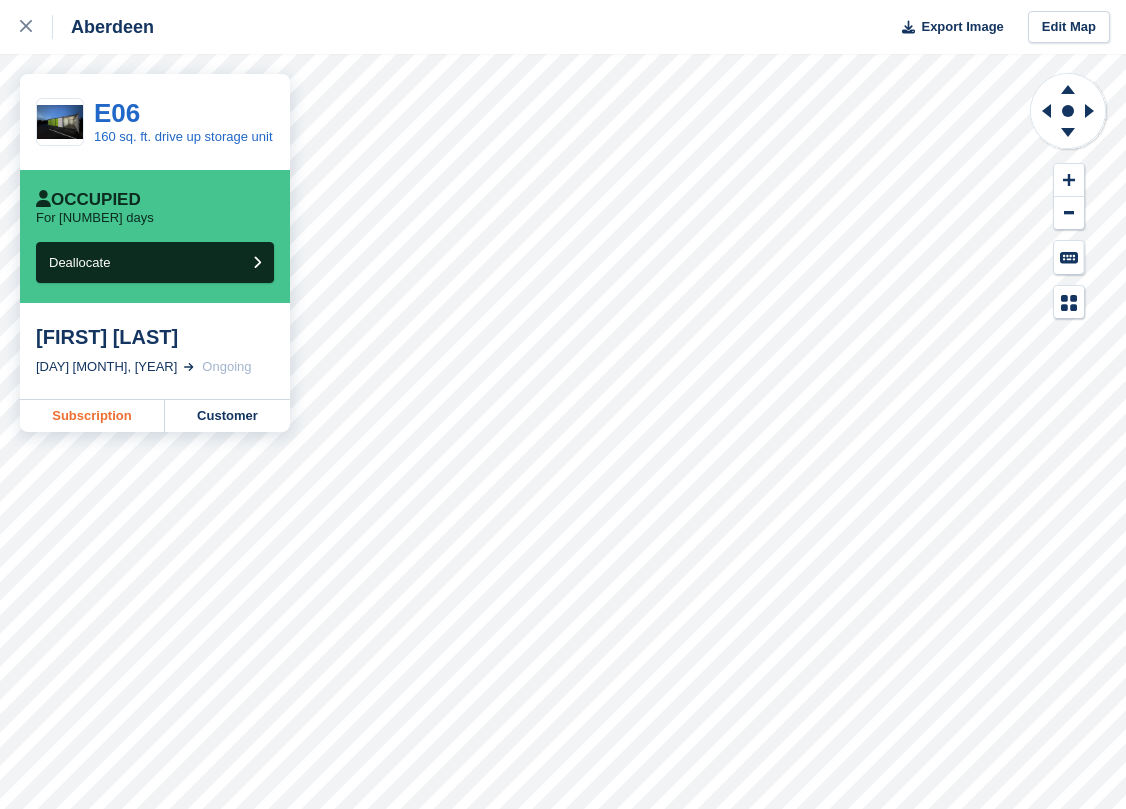 click on "Subscription" at bounding box center [92, 416] 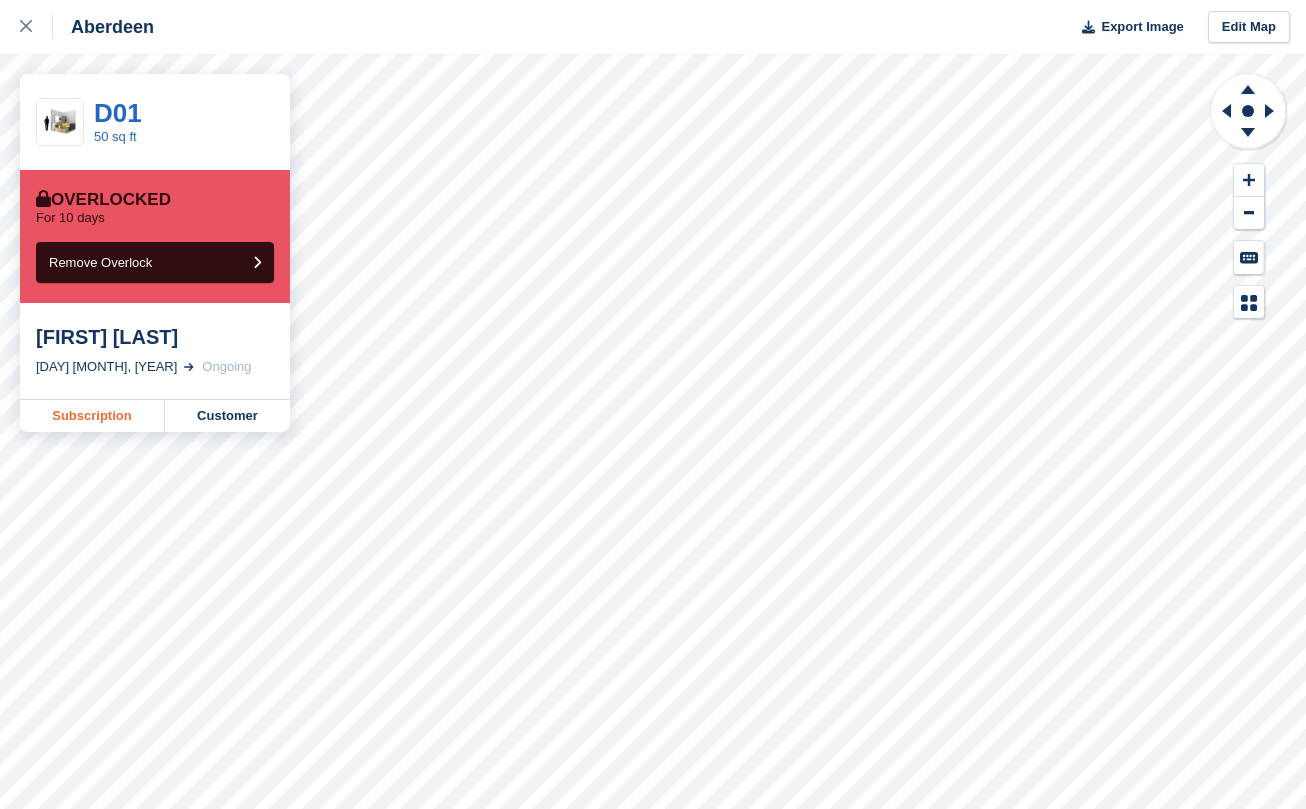 click on "Subscription" at bounding box center [92, 416] 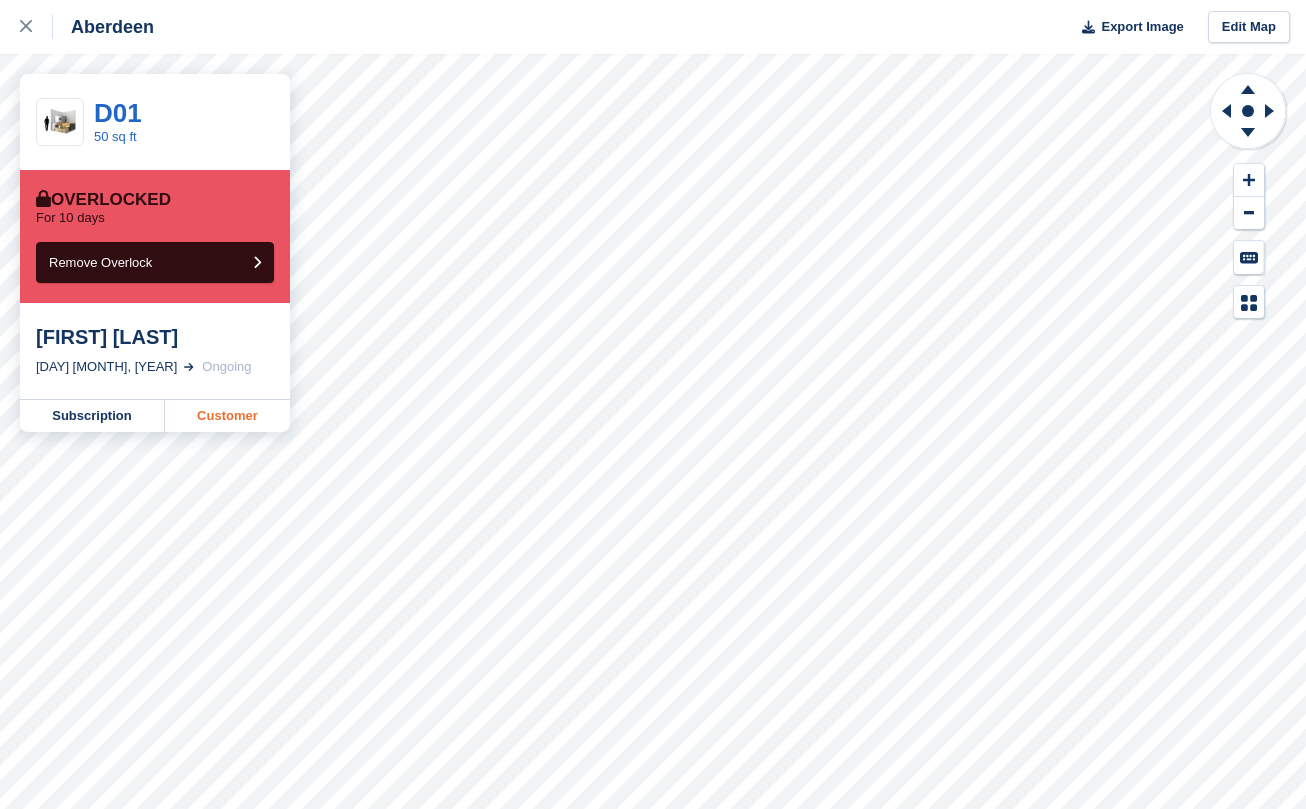 click on "Customer" at bounding box center [227, 416] 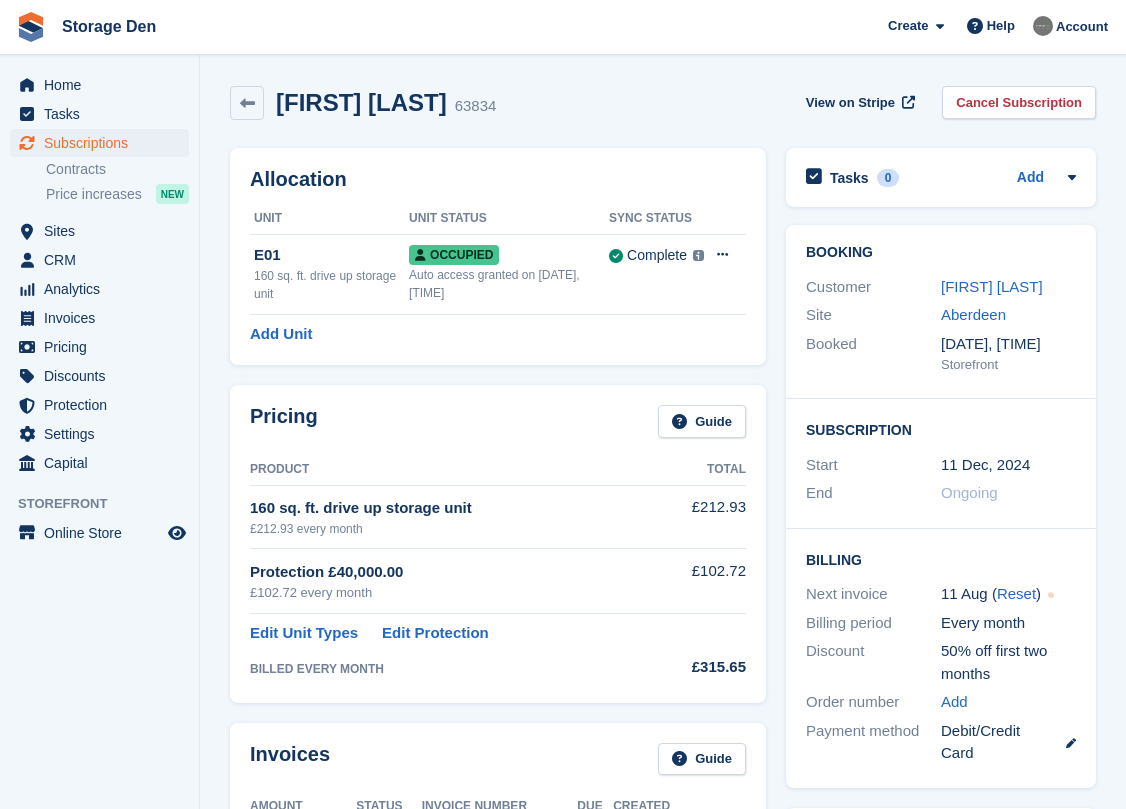 scroll, scrollTop: 281, scrollLeft: 0, axis: vertical 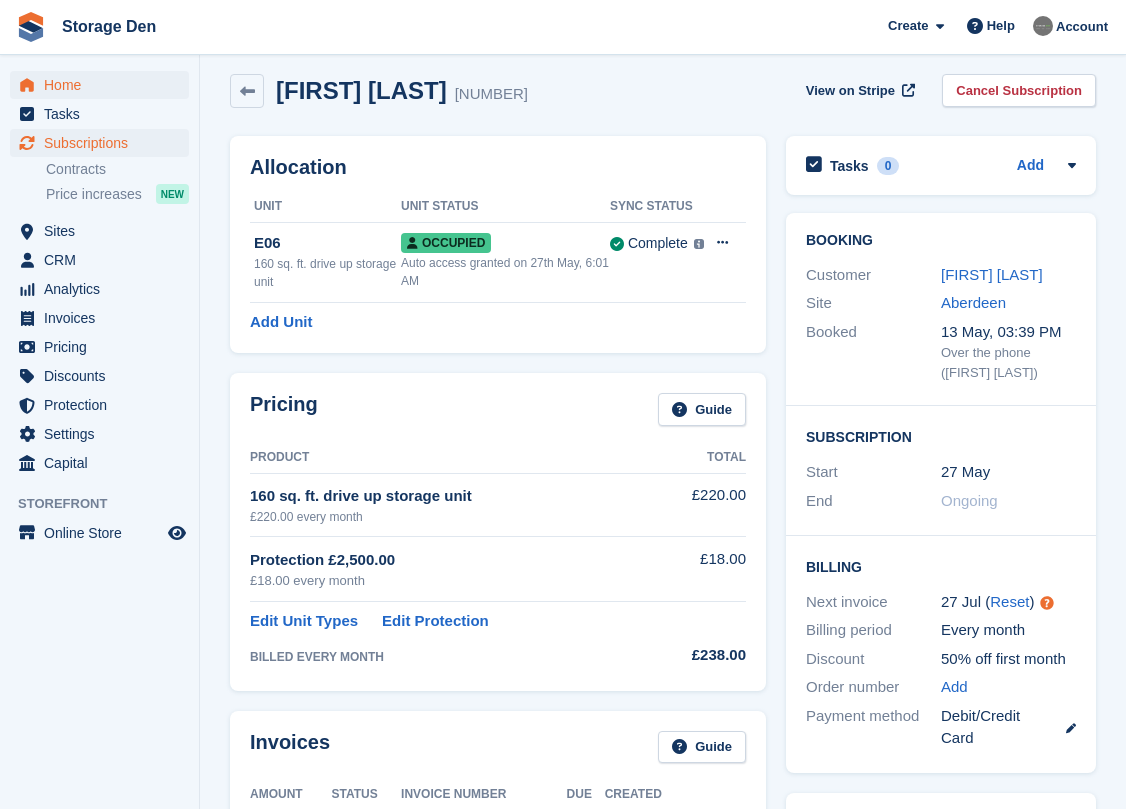 click on "Home" at bounding box center (104, 85) 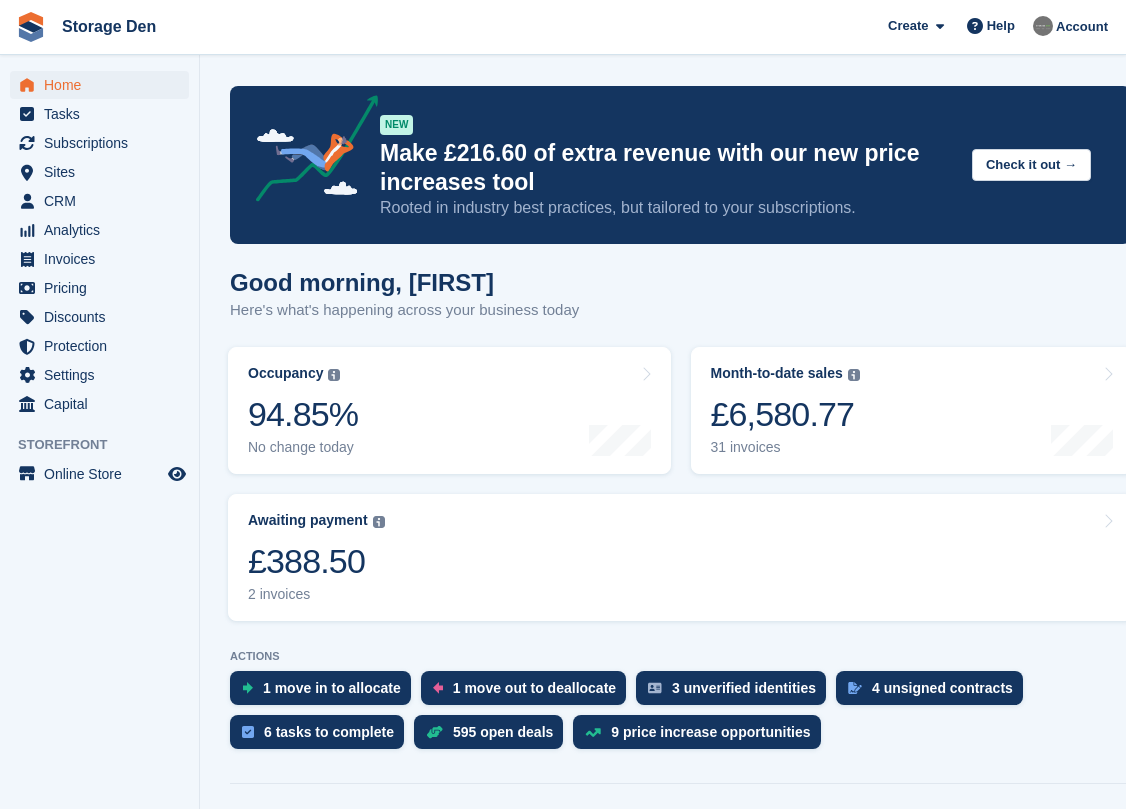 scroll, scrollTop: 0, scrollLeft: 0, axis: both 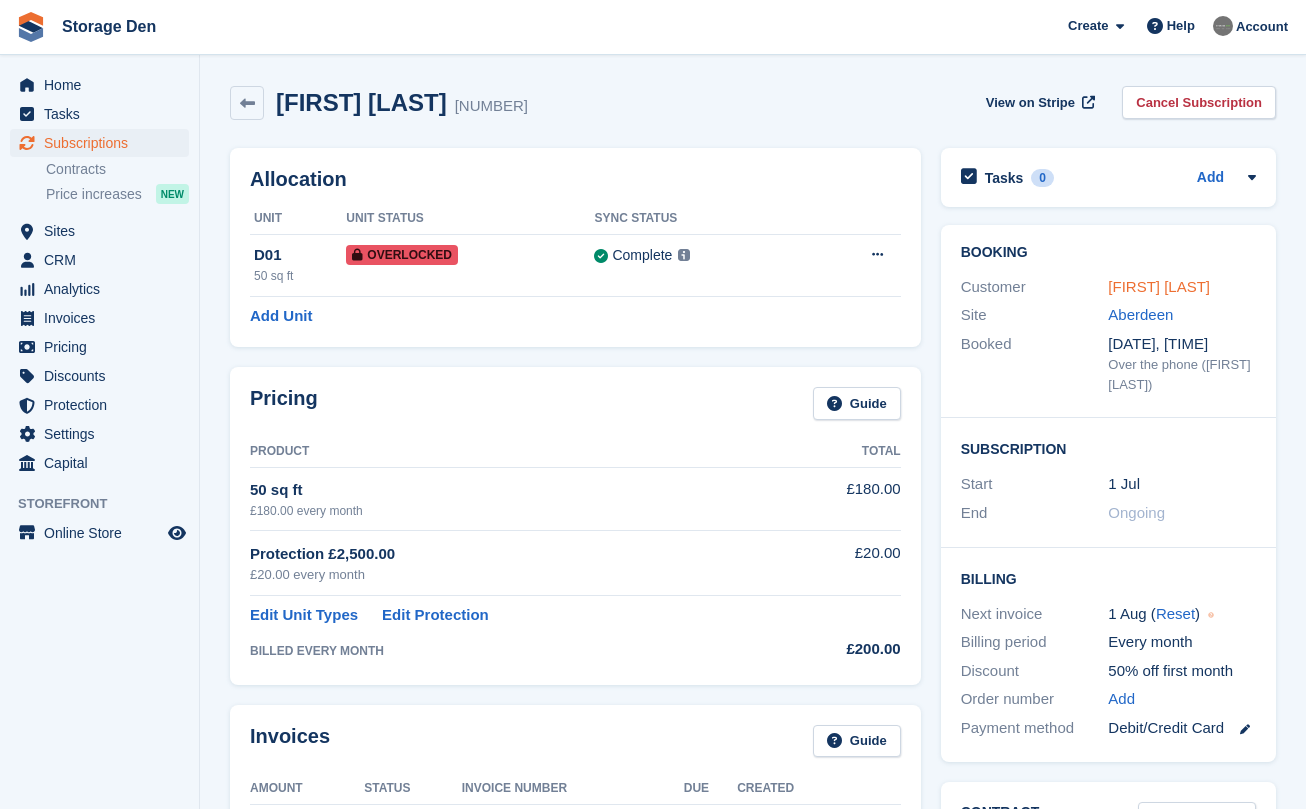 click on "[FIRST] [LAST]" at bounding box center [1159, 286] 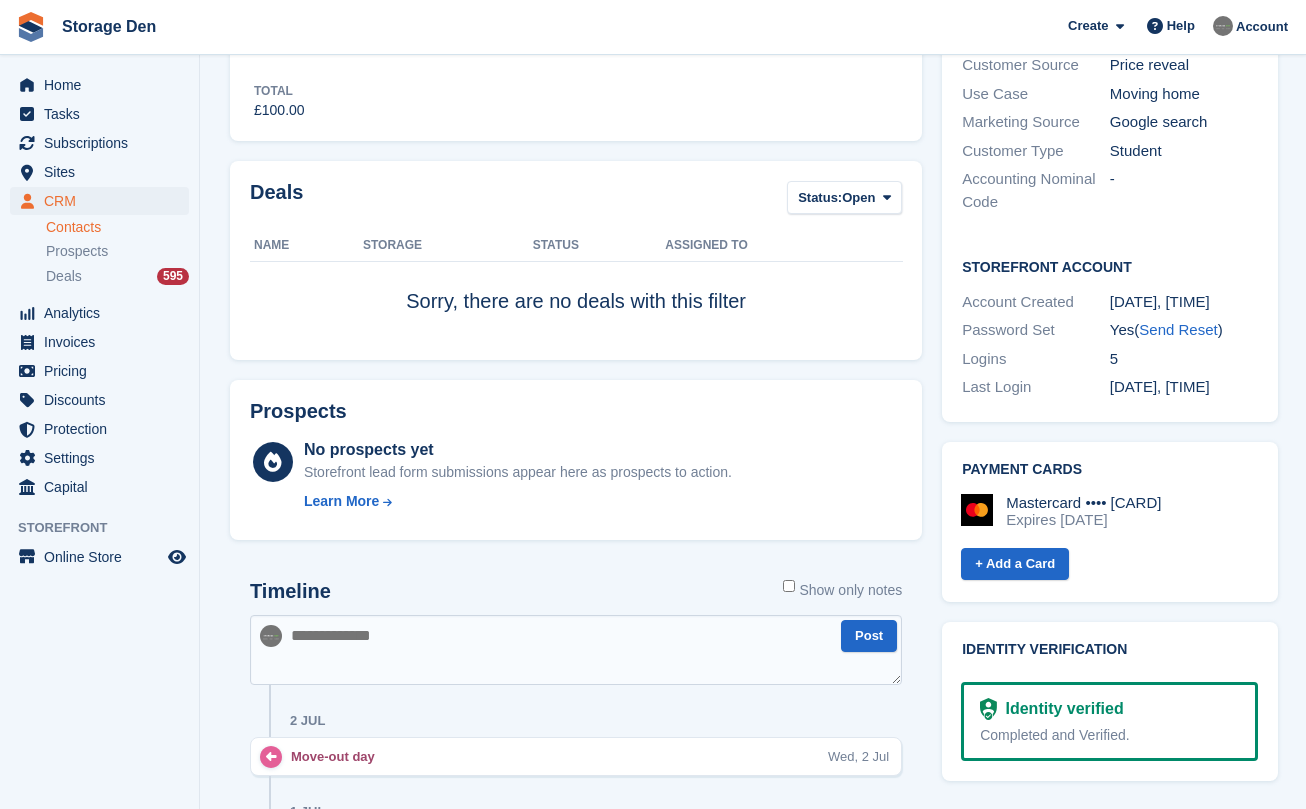 scroll, scrollTop: 0, scrollLeft: 0, axis: both 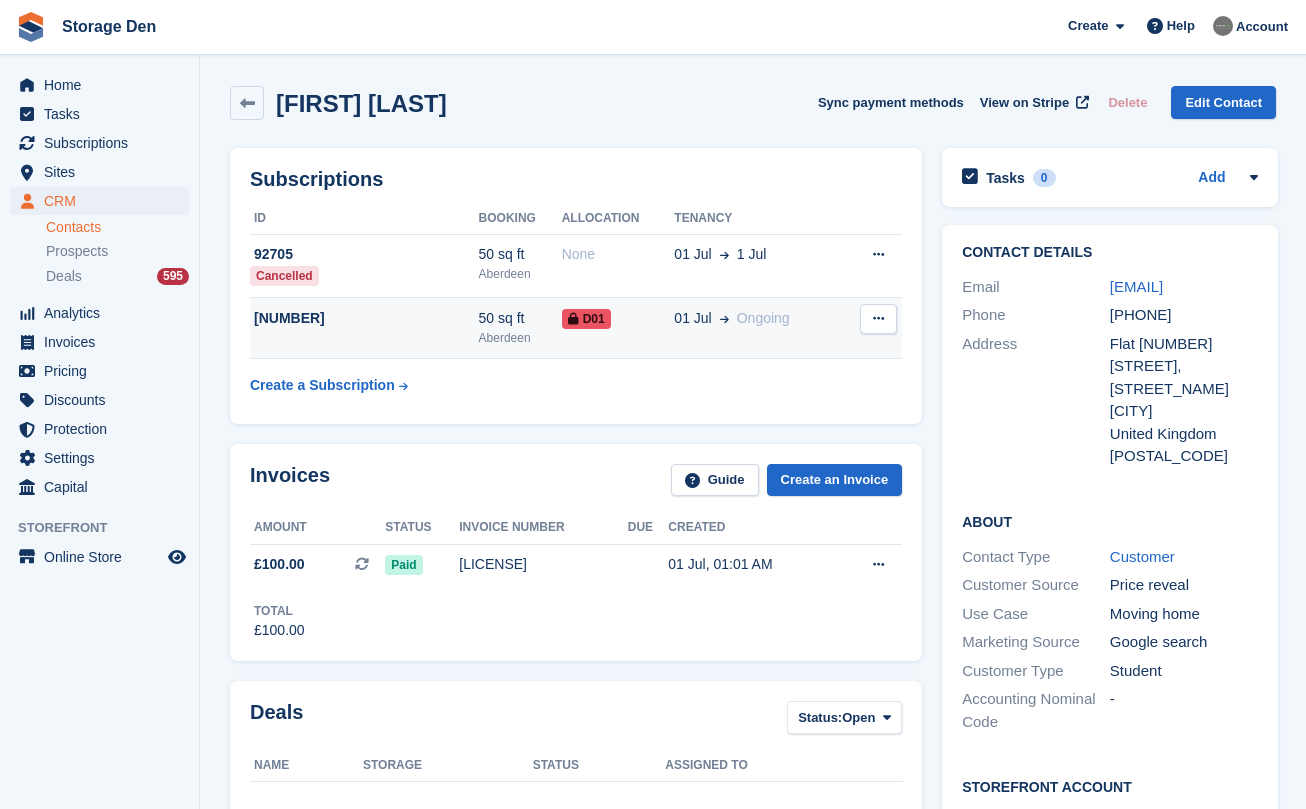 click on "93399" at bounding box center (364, 318) 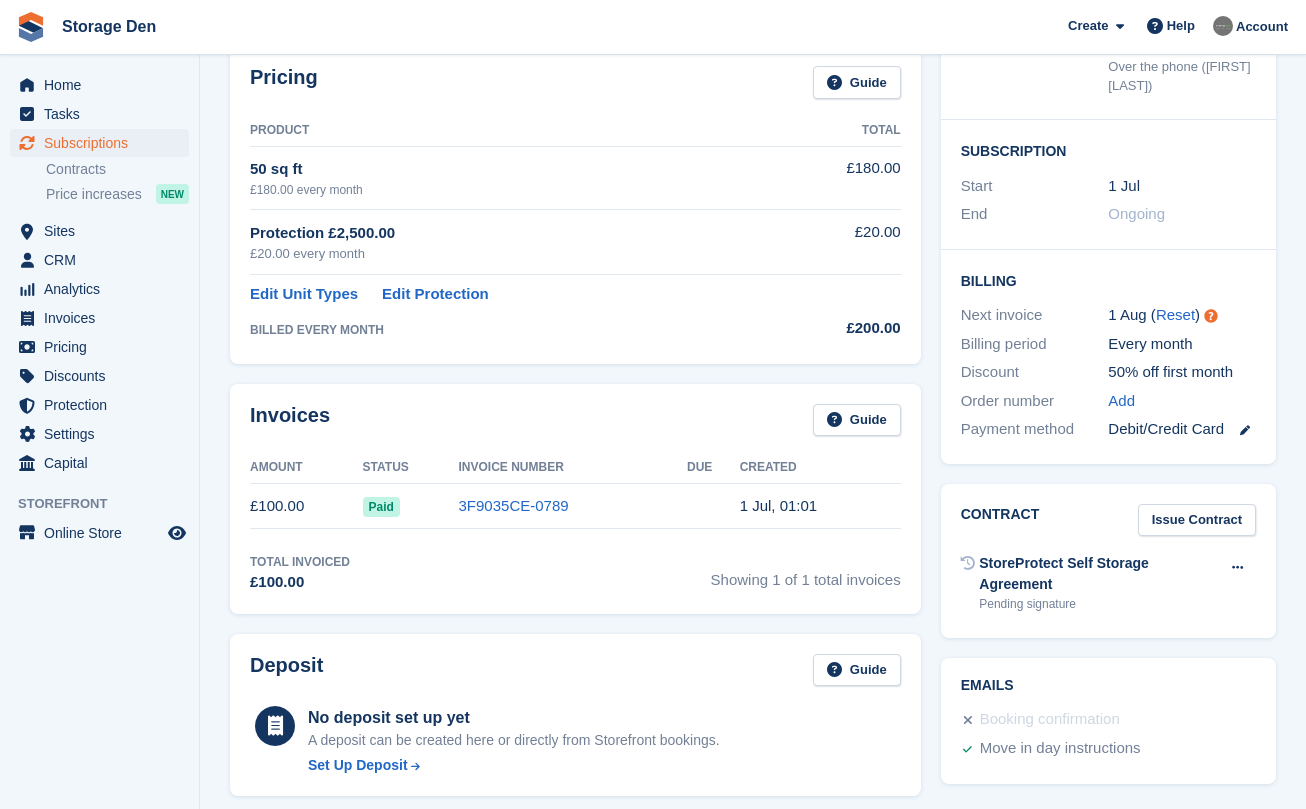 scroll, scrollTop: 30, scrollLeft: 0, axis: vertical 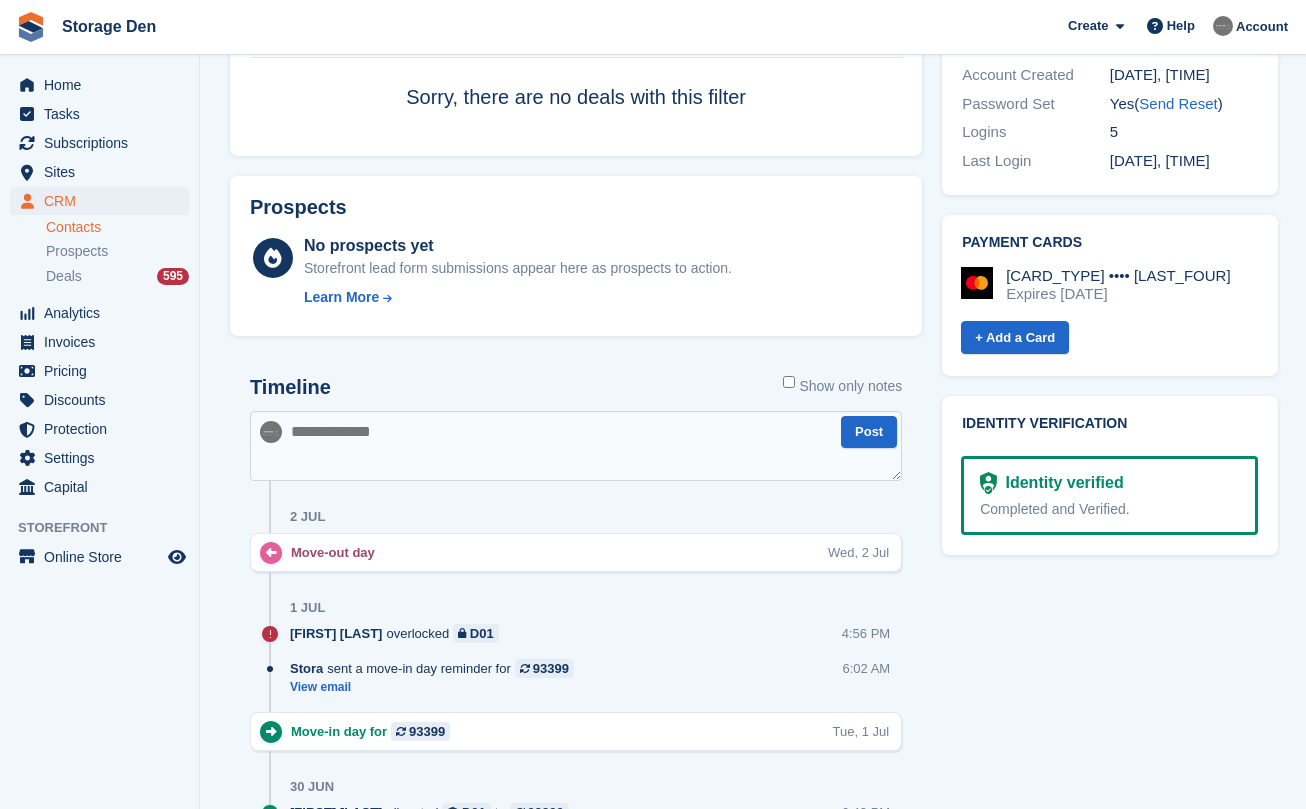 click at bounding box center [576, 446] 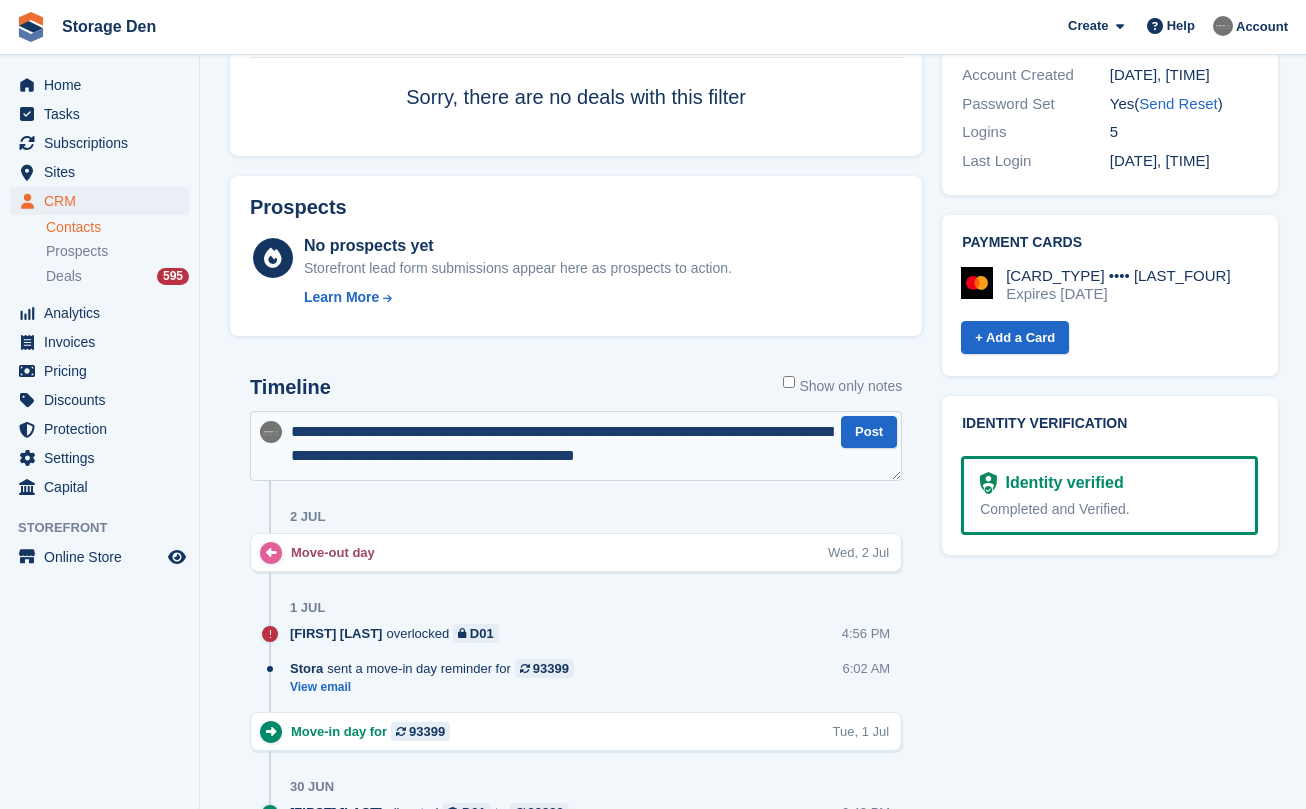 type on "**********" 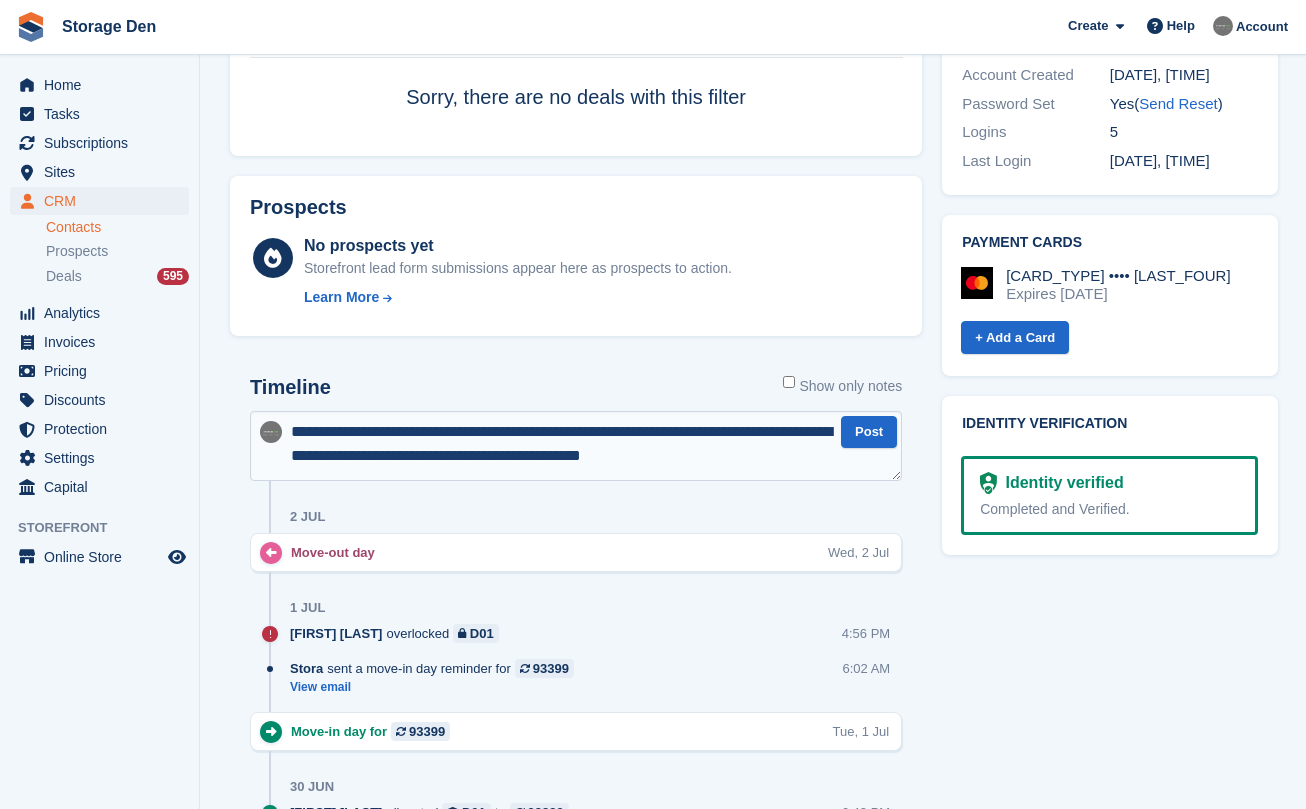 type 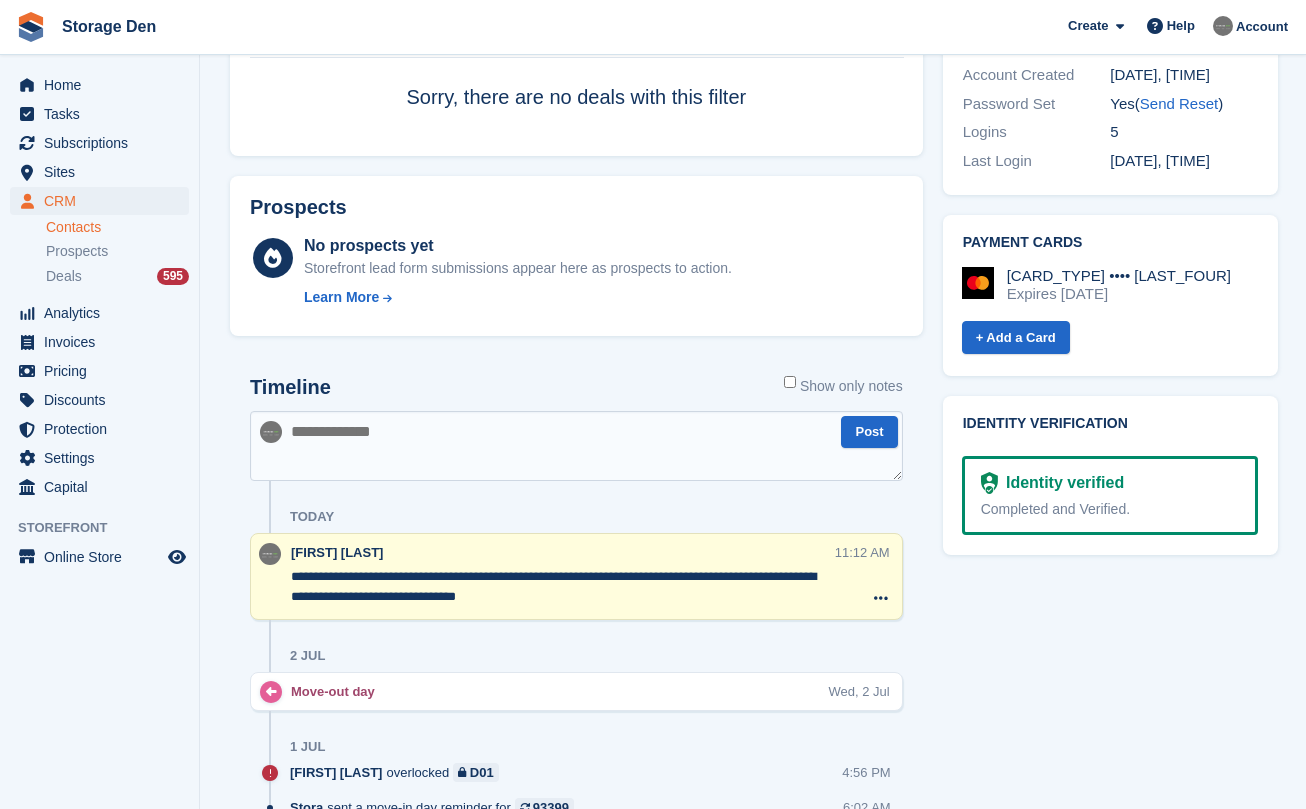 click on "Create" at bounding box center (1096, 26) 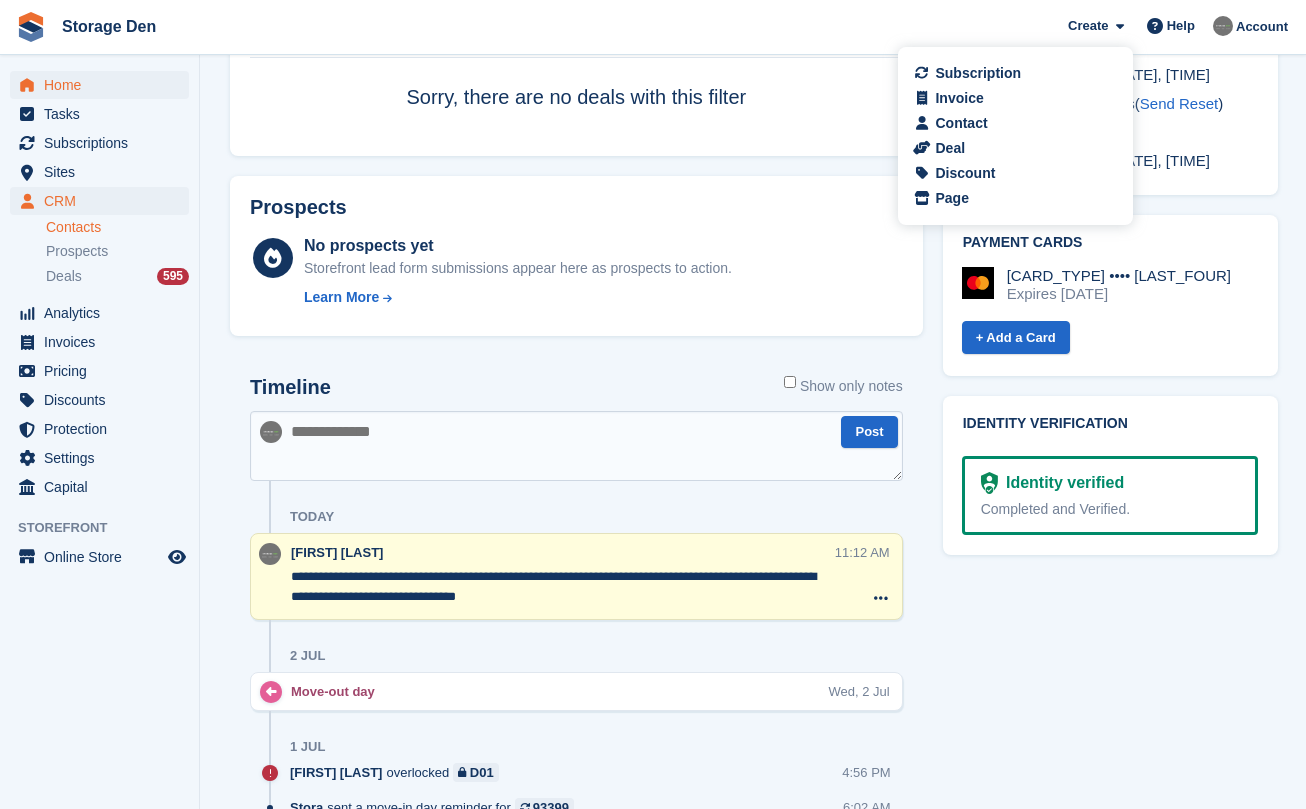 click on "Home" at bounding box center (104, 85) 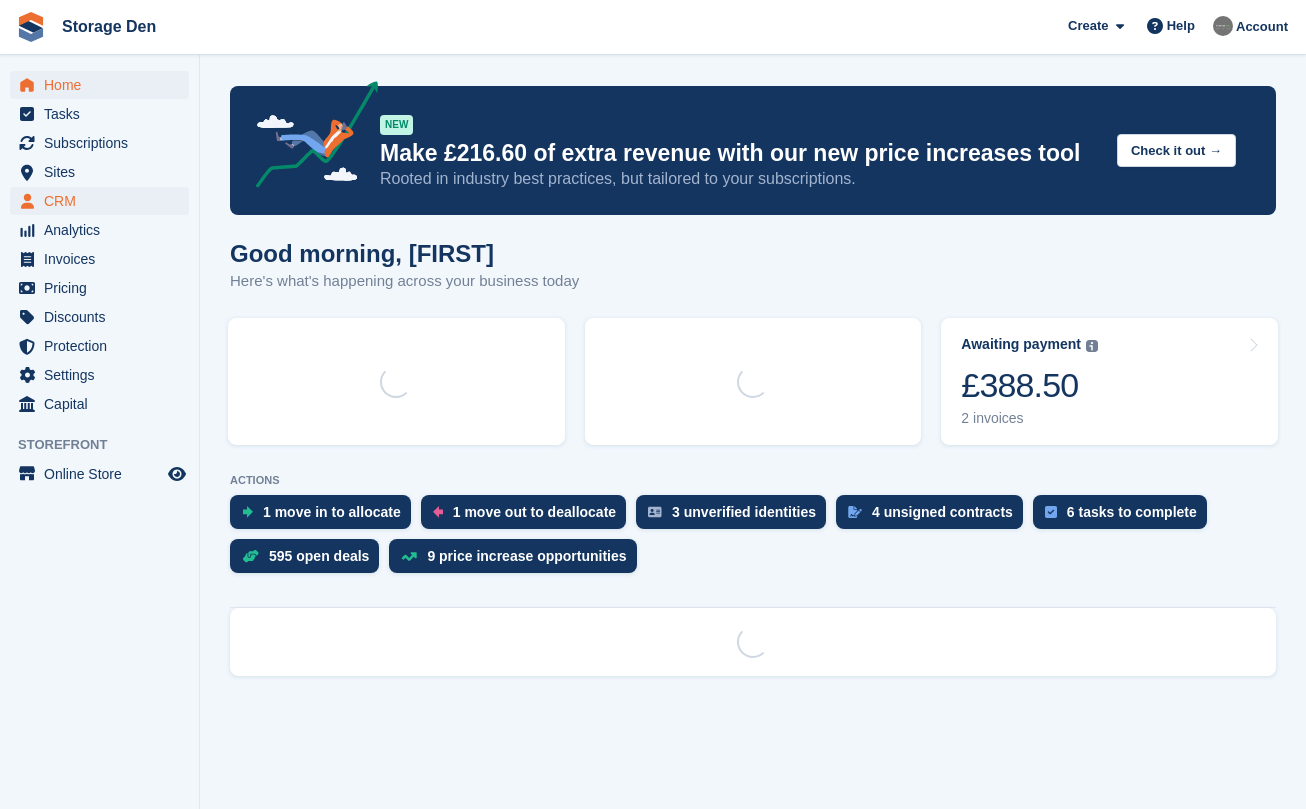 scroll, scrollTop: 0, scrollLeft: 0, axis: both 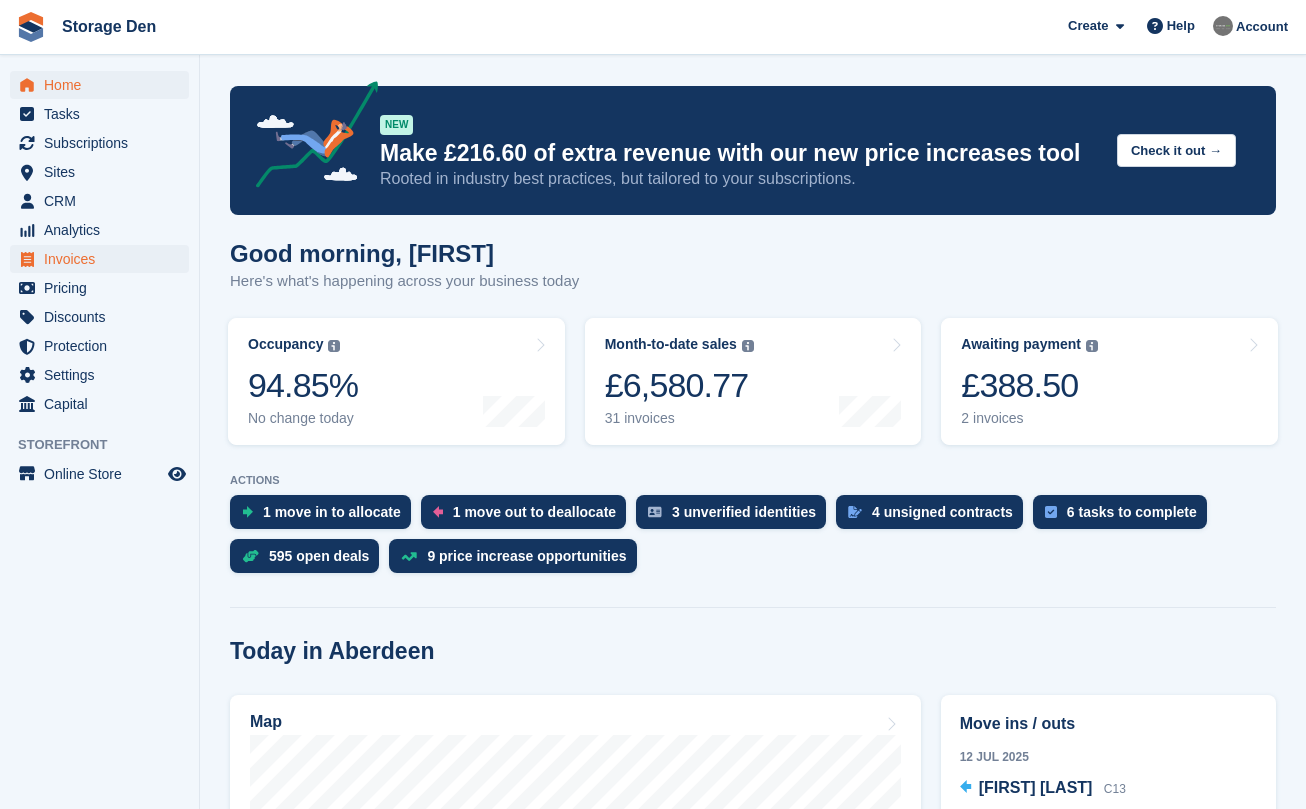 click on "Invoices" at bounding box center [104, 259] 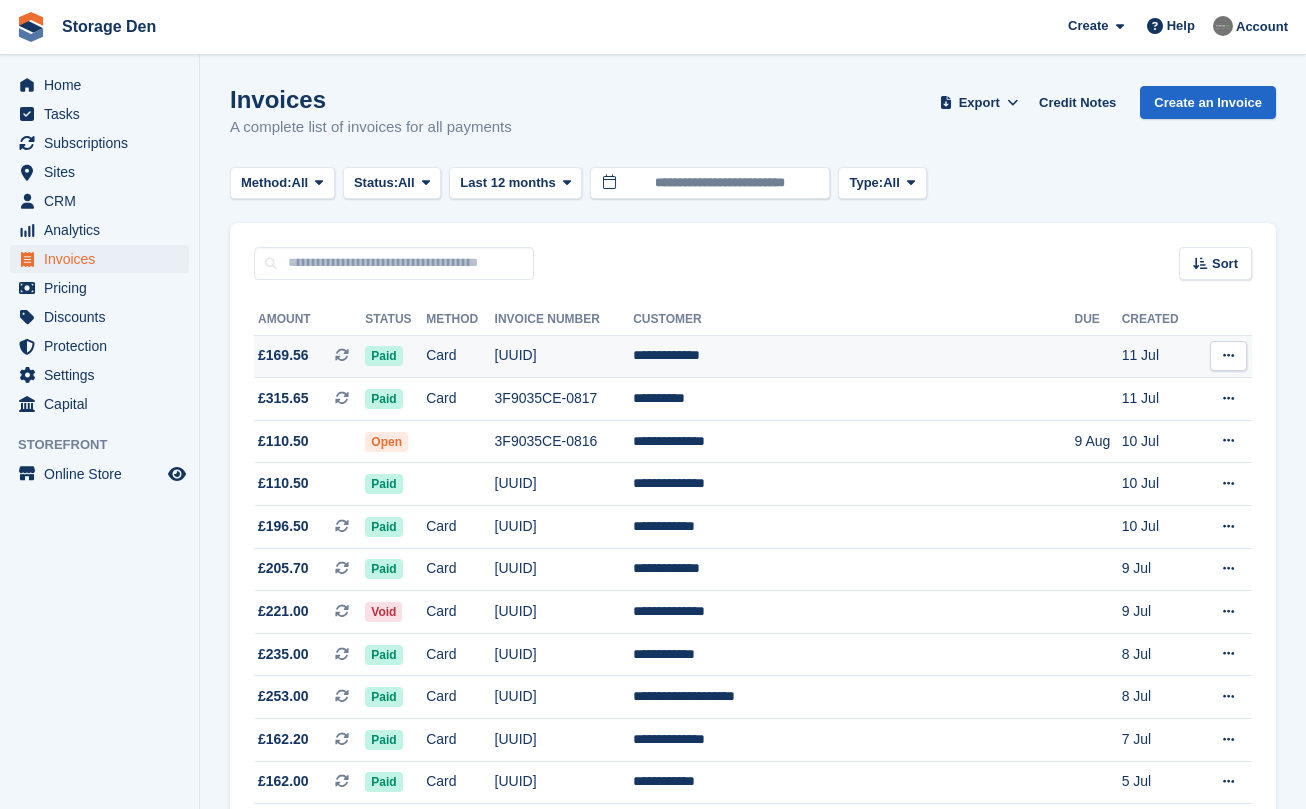 scroll, scrollTop: 0, scrollLeft: 0, axis: both 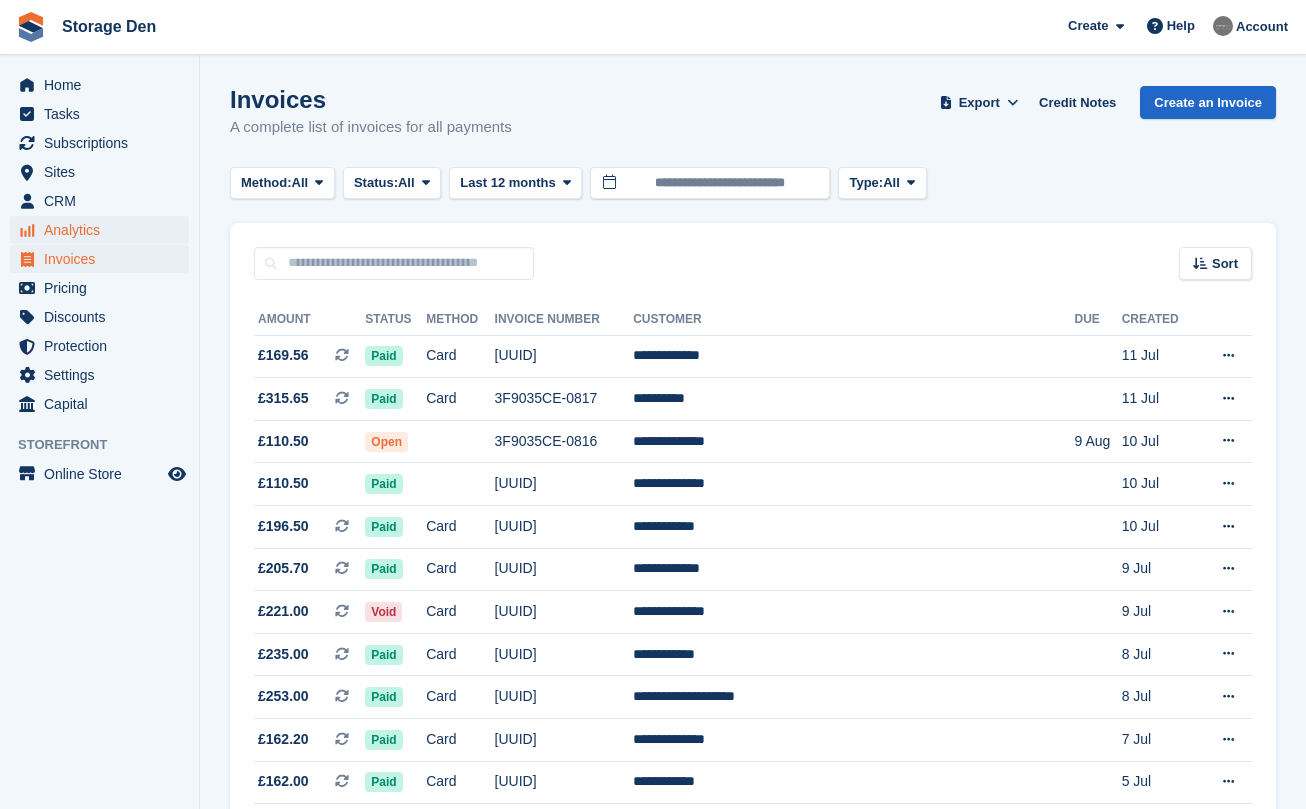 click on "Analytics" at bounding box center [104, 230] 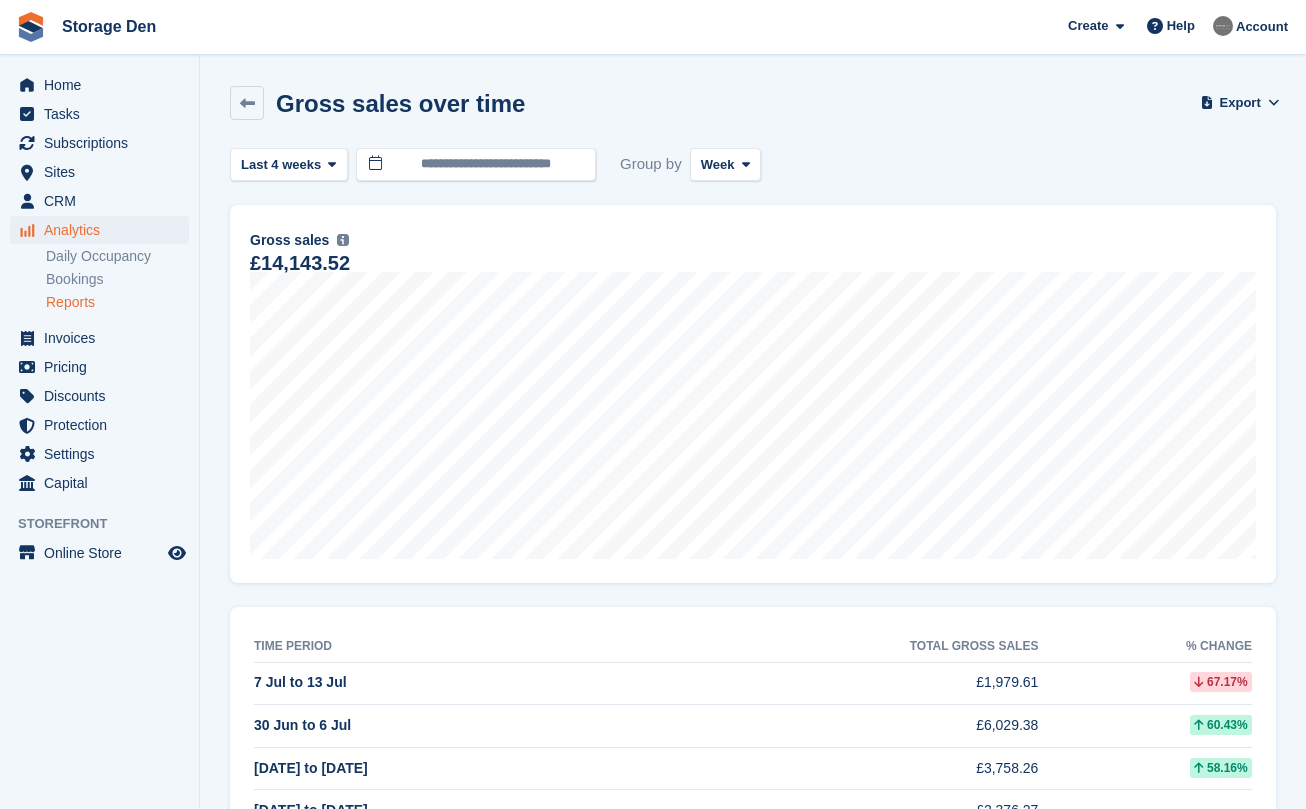 scroll, scrollTop: 0, scrollLeft: 0, axis: both 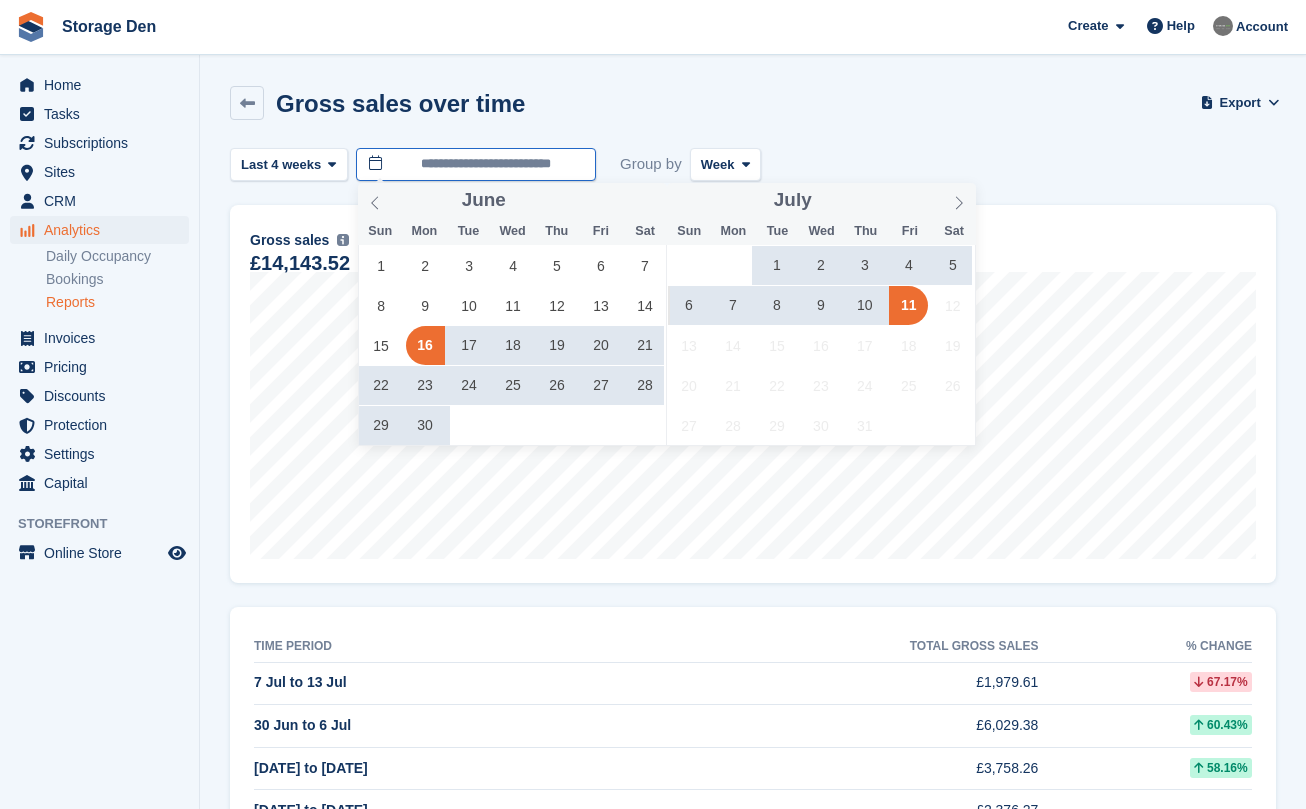 click on "**********" at bounding box center [476, 164] 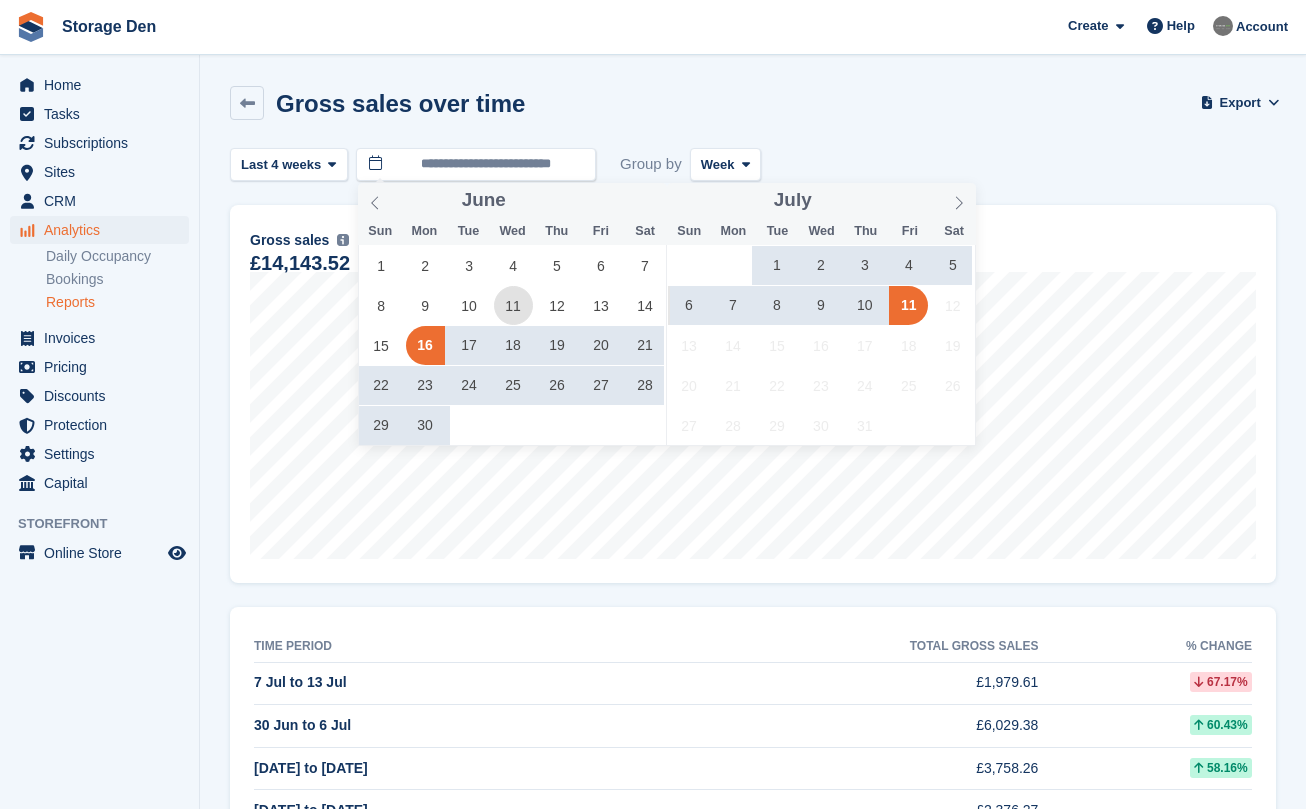 click on "11" at bounding box center (513, 305) 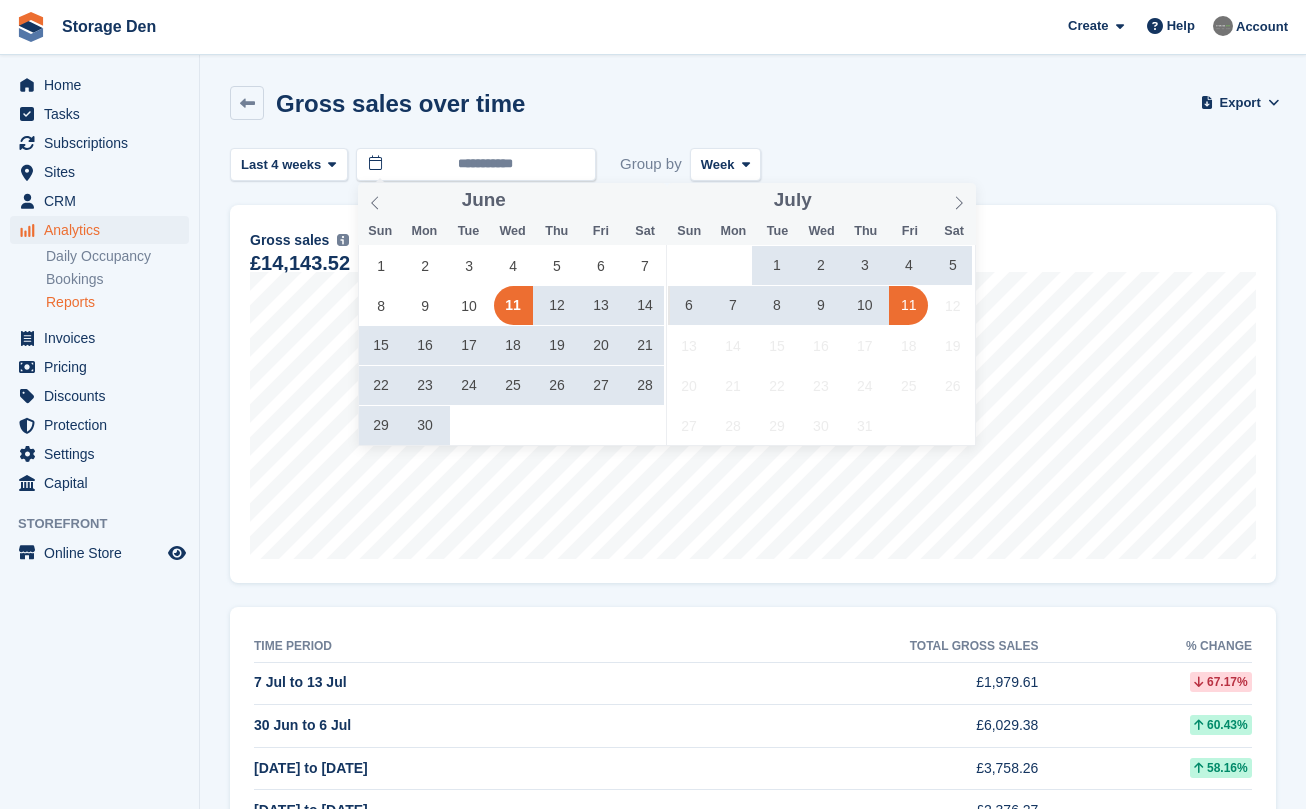click on "11" at bounding box center [908, 305] 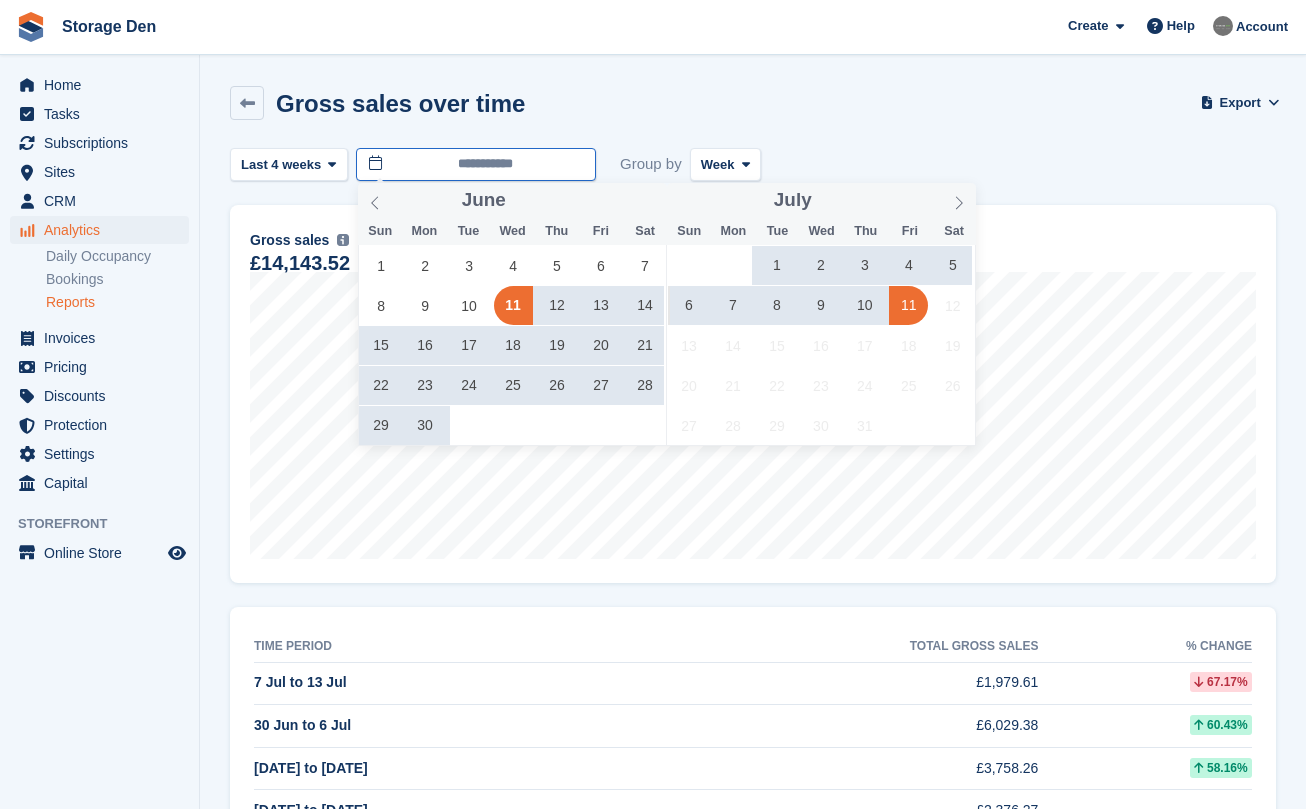 type on "**********" 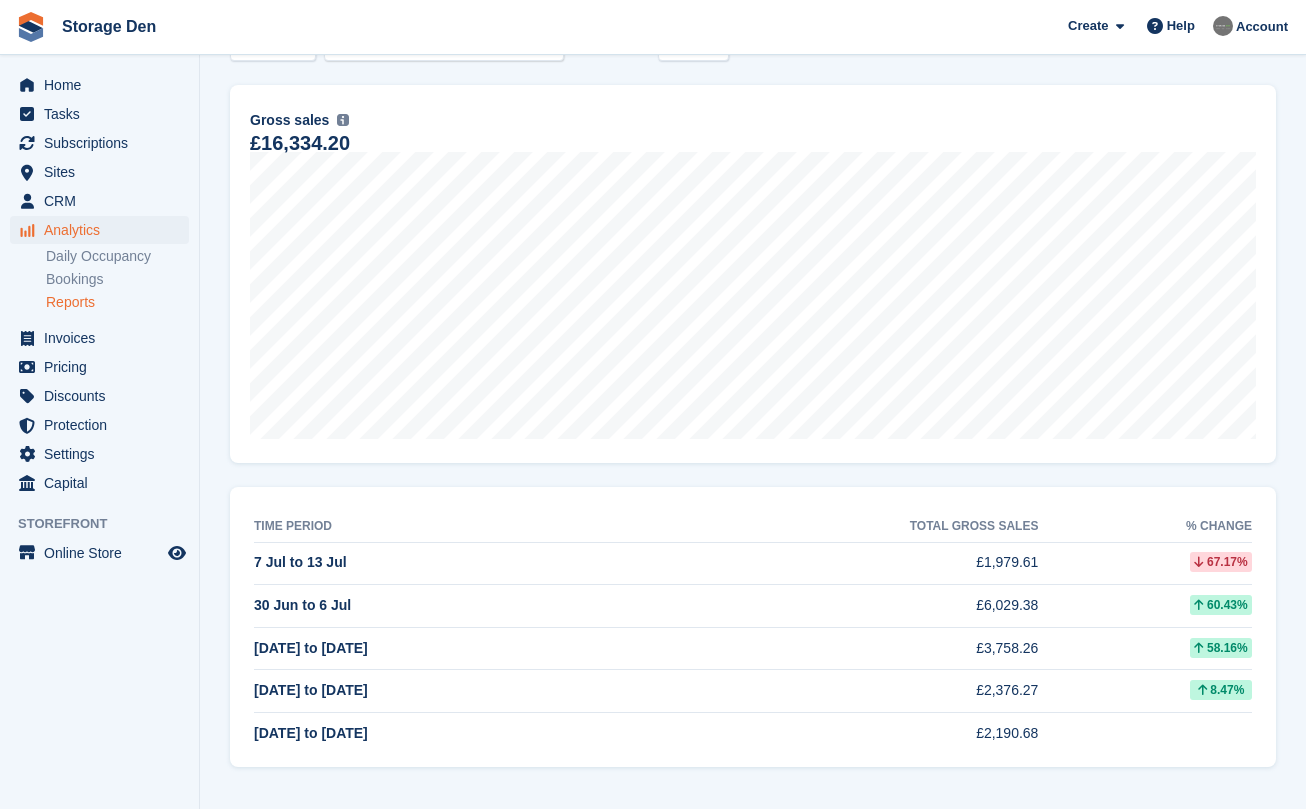 scroll, scrollTop: 0, scrollLeft: 0, axis: both 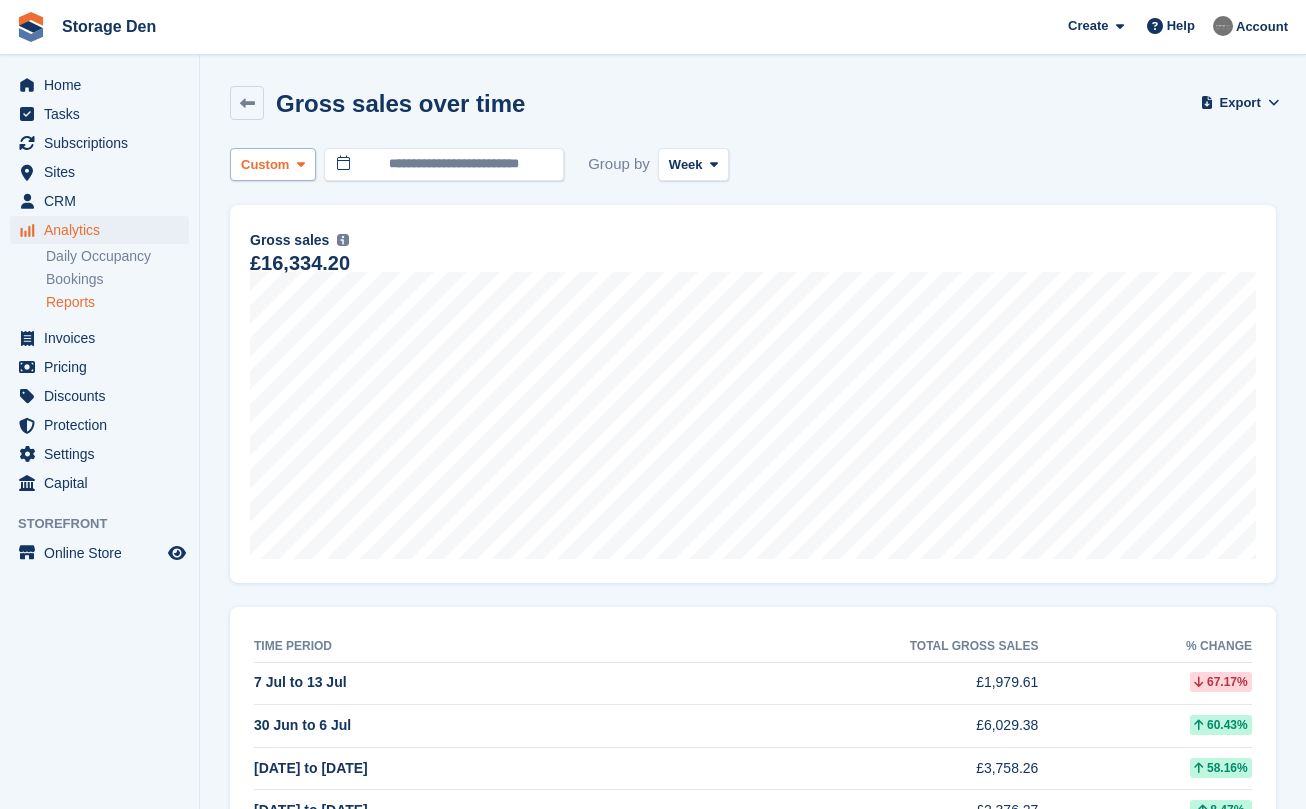 click on "Custom" at bounding box center [265, 165] 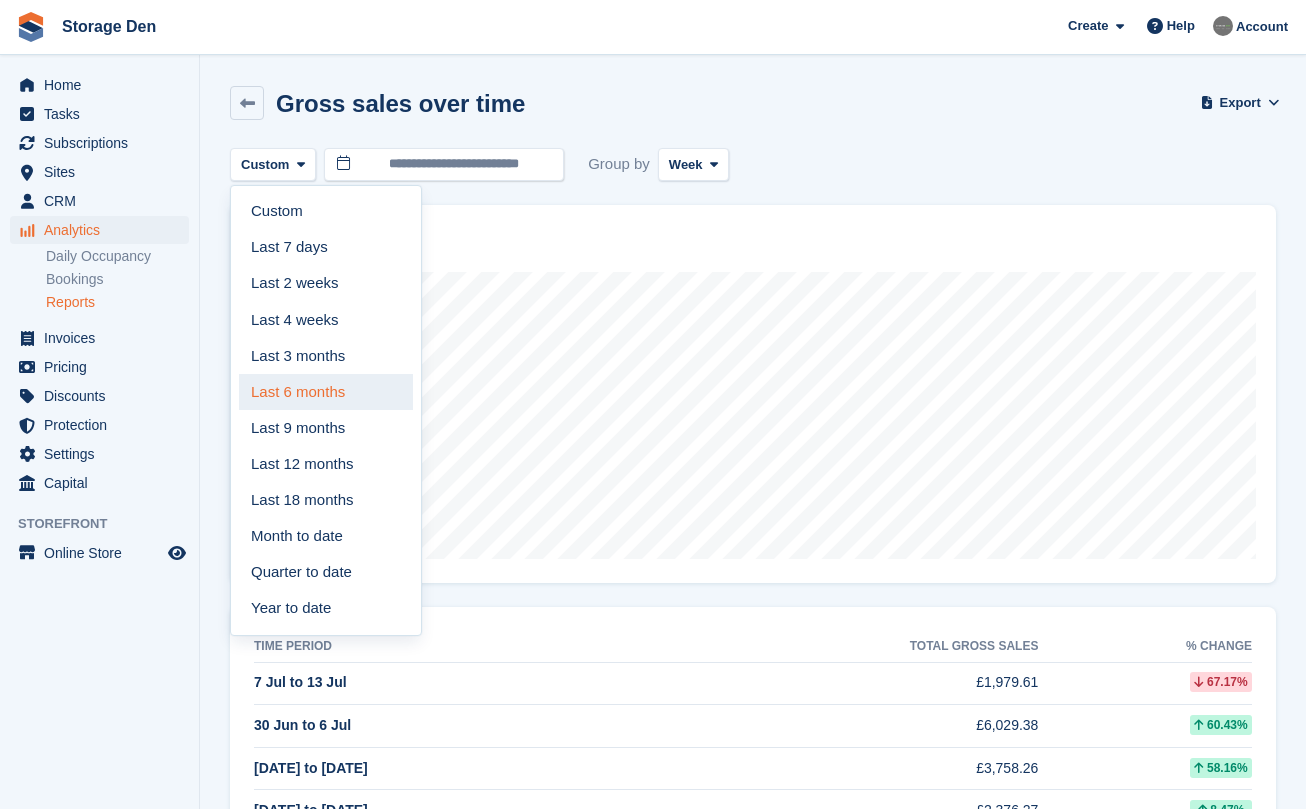 click on "Last 6 months" at bounding box center (326, 392) 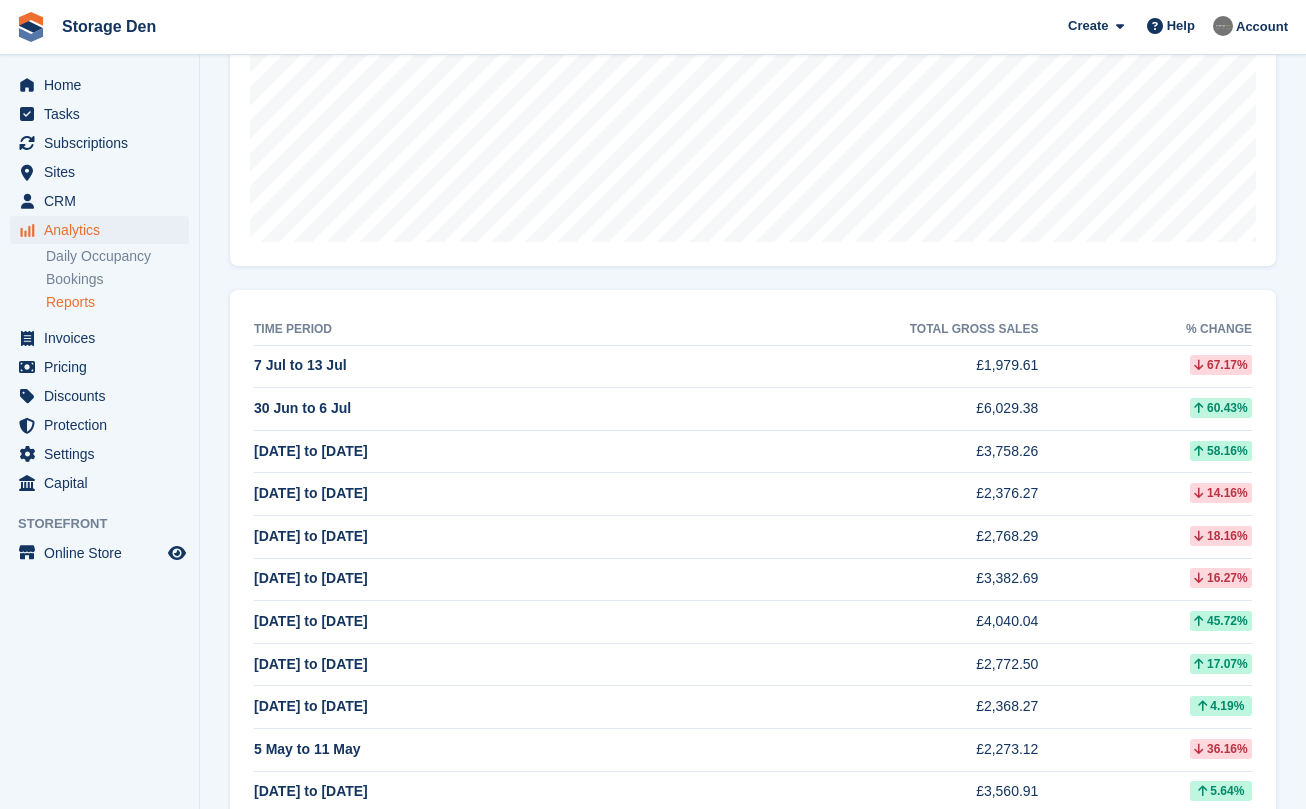scroll, scrollTop: 0, scrollLeft: 0, axis: both 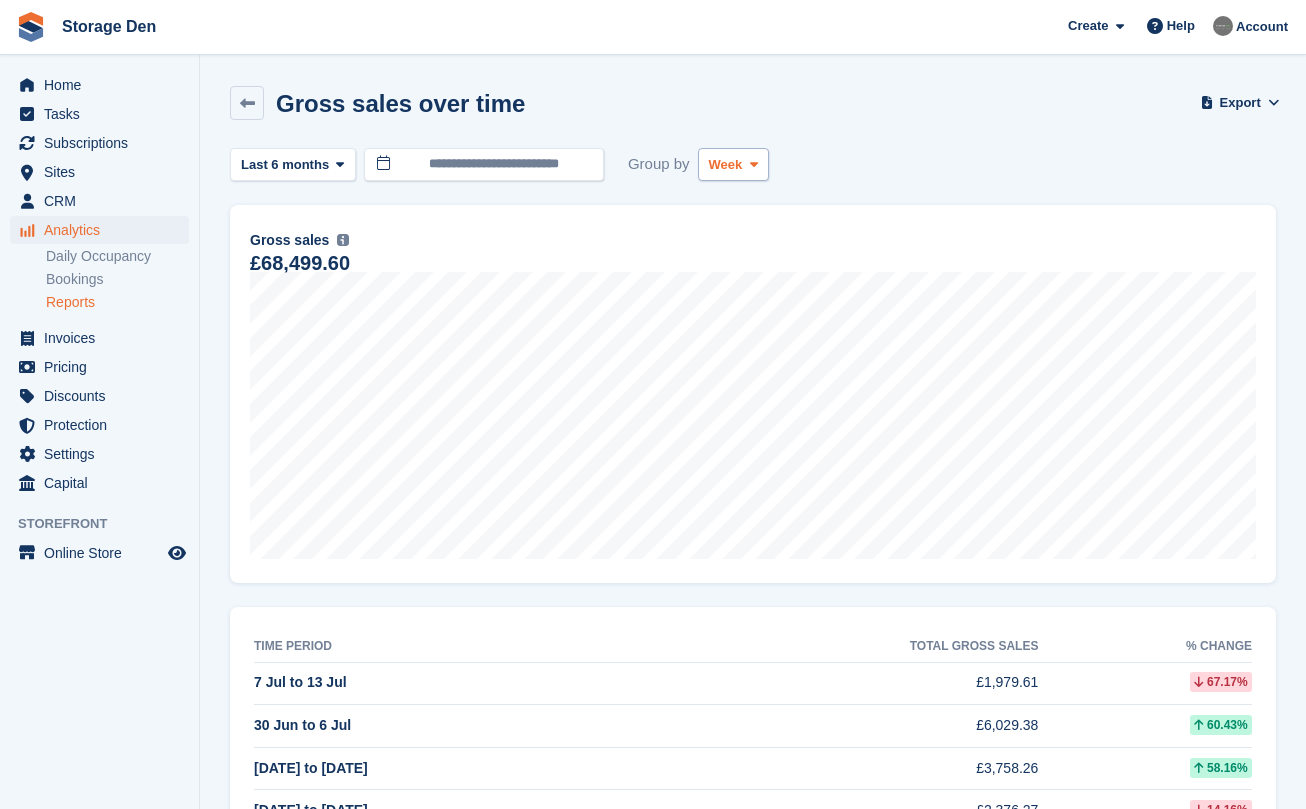 click on "Week" at bounding box center (733, 164) 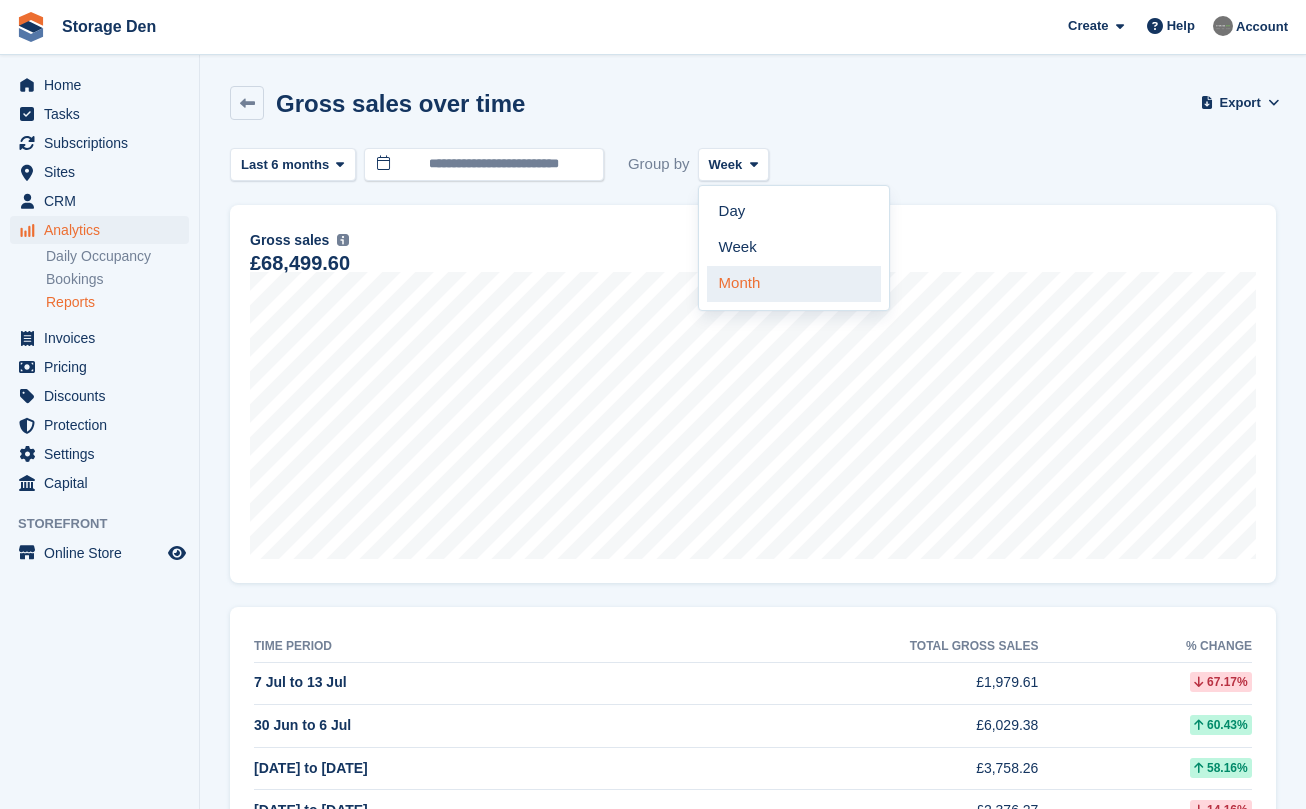click on "Month" at bounding box center (794, 284) 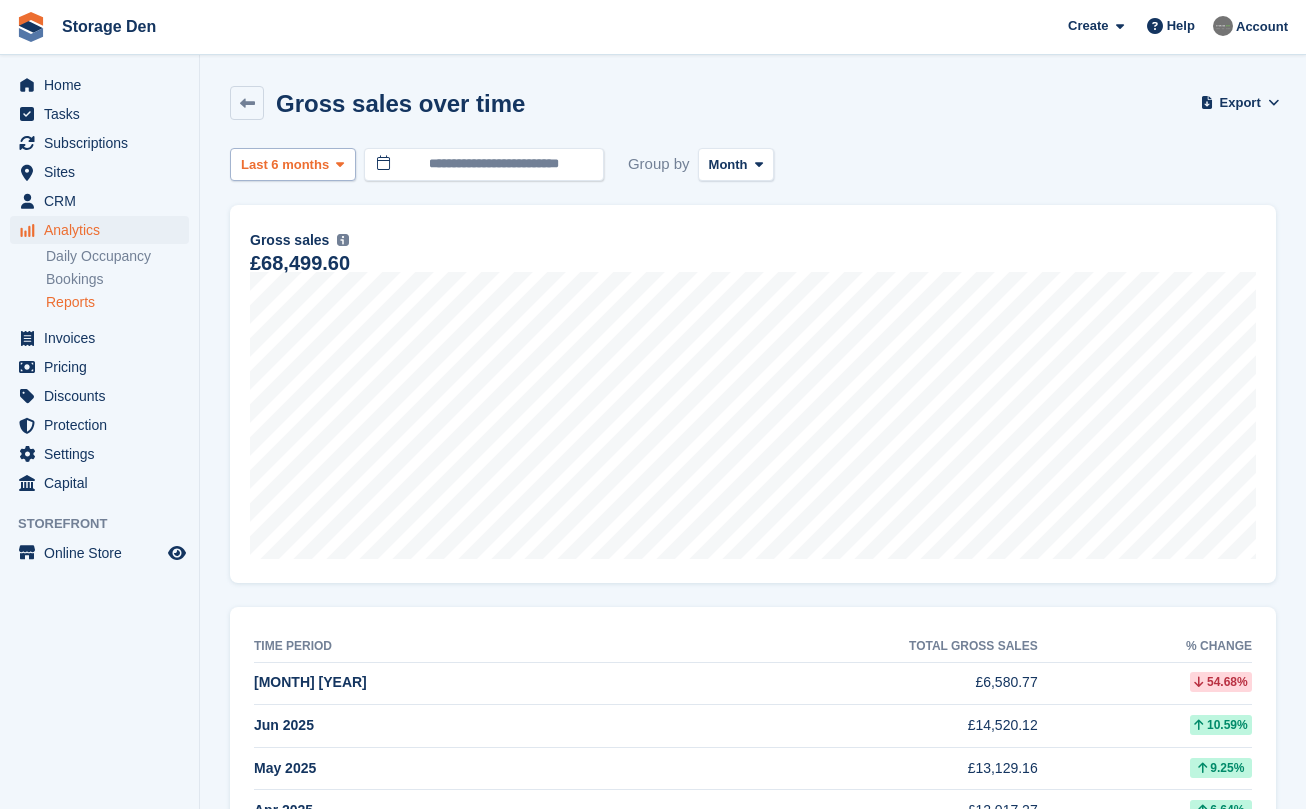 click on "Last 6 months" at bounding box center (285, 165) 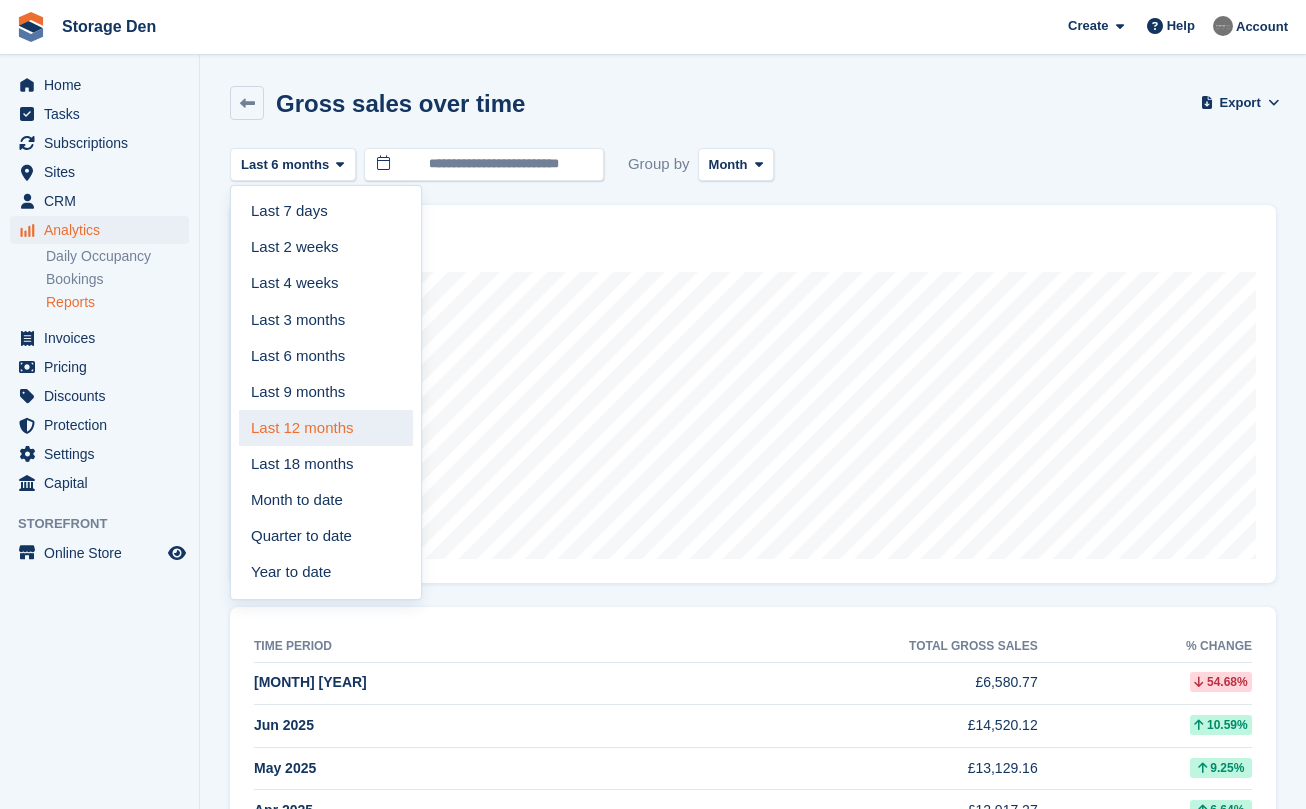 click on "Last 12 months" at bounding box center [326, 428] 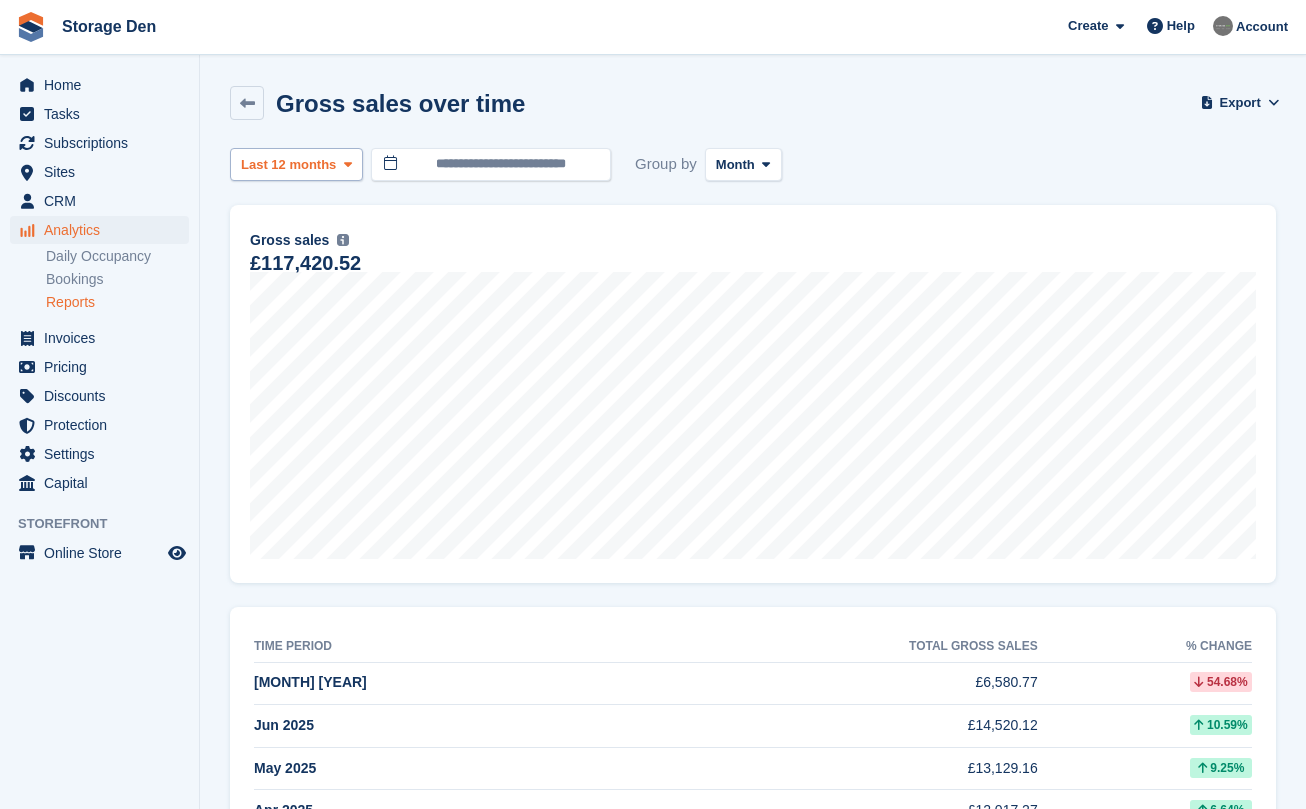 click on "Last 12 months" at bounding box center (288, 165) 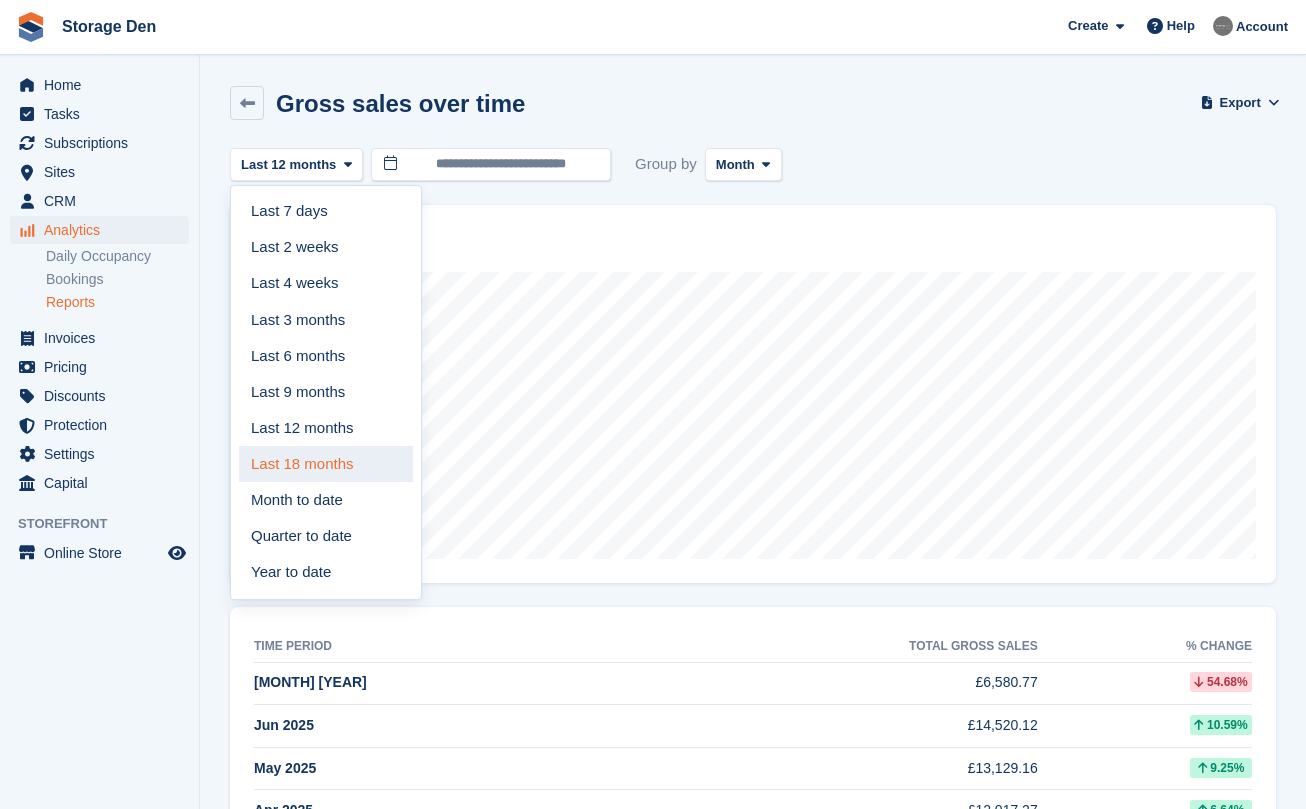 click on "Last 18 months" at bounding box center (326, 464) 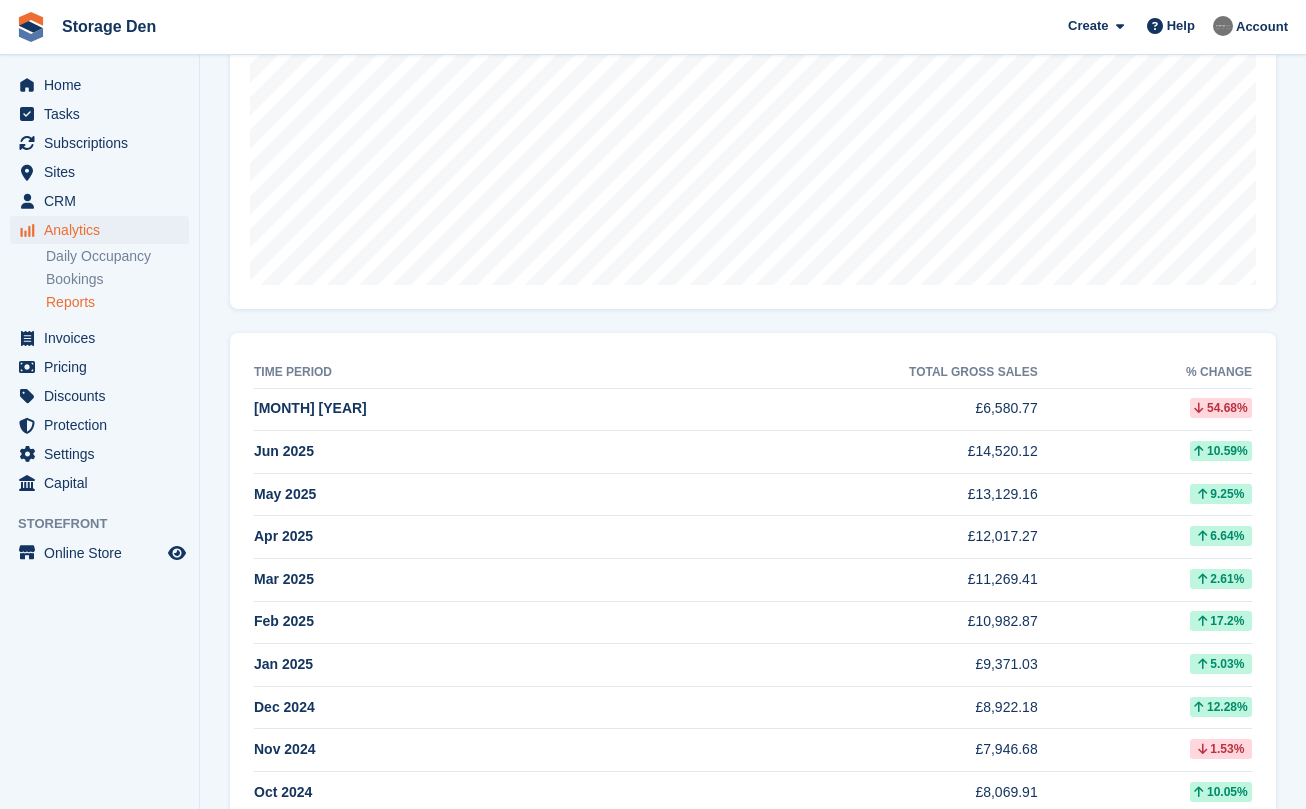 scroll, scrollTop: 0, scrollLeft: 0, axis: both 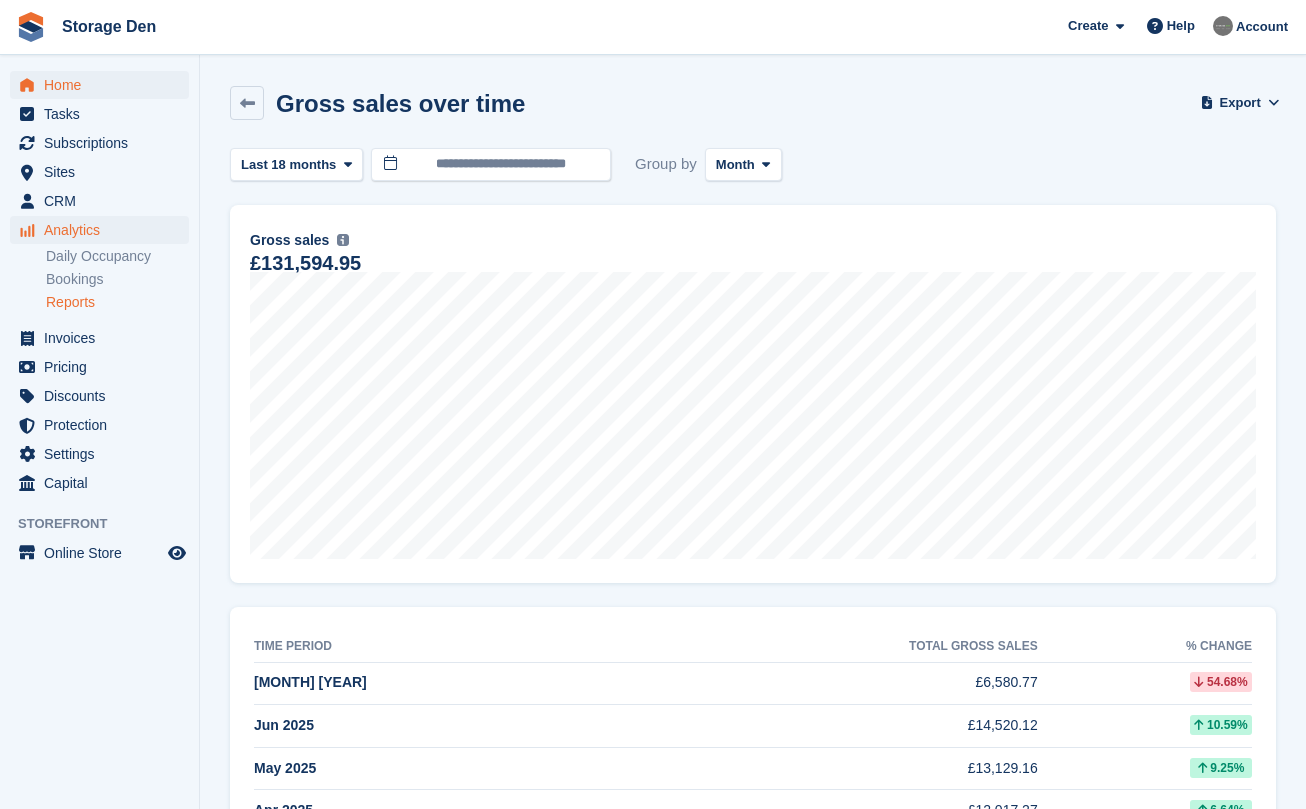 click on "Home" at bounding box center (104, 85) 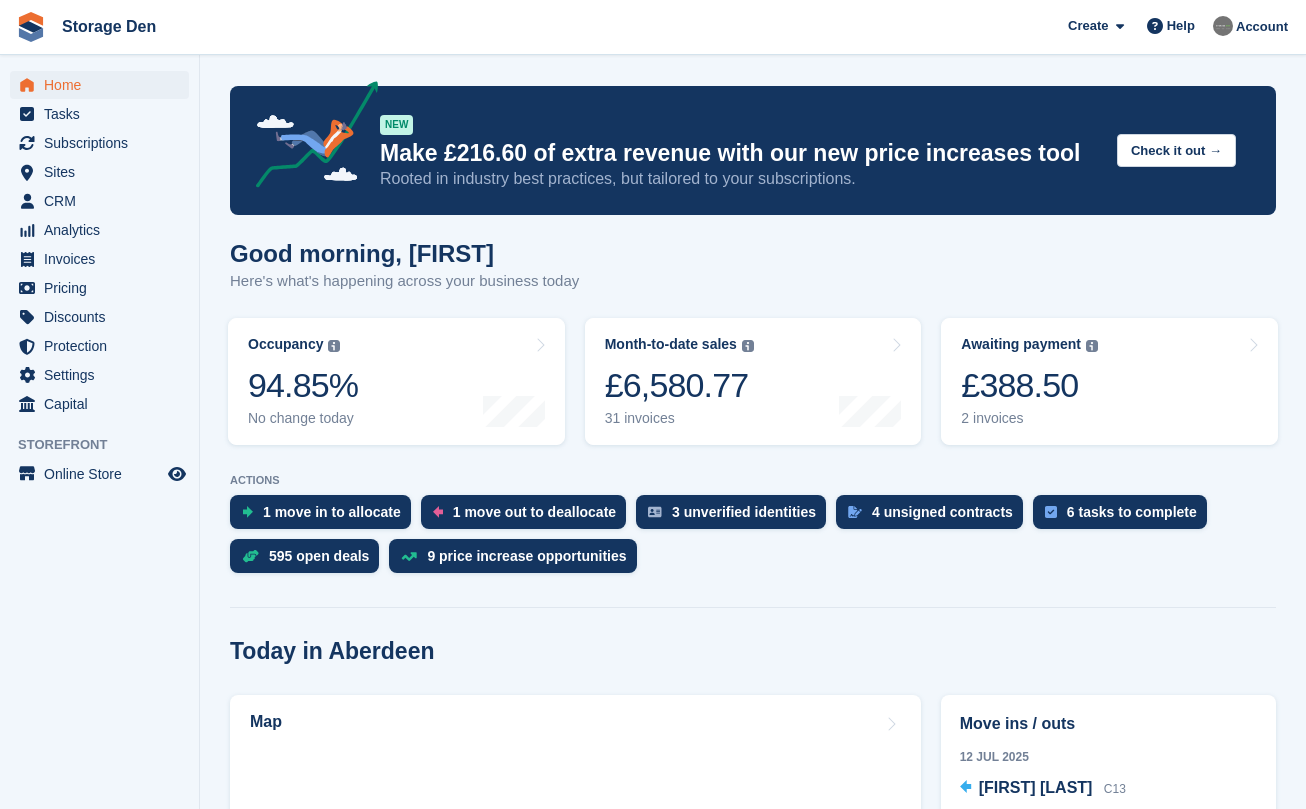 scroll, scrollTop: 0, scrollLeft: 0, axis: both 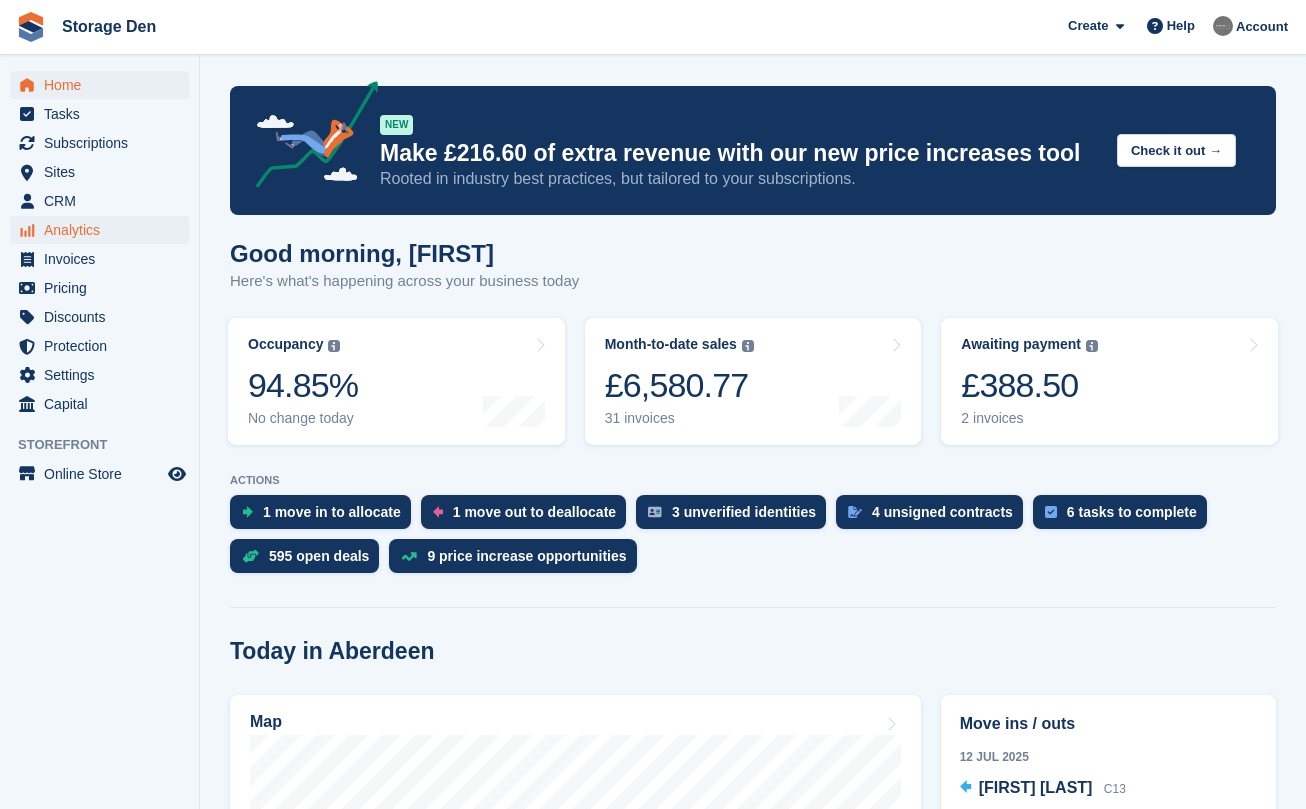 click on "Analytics" at bounding box center (104, 230) 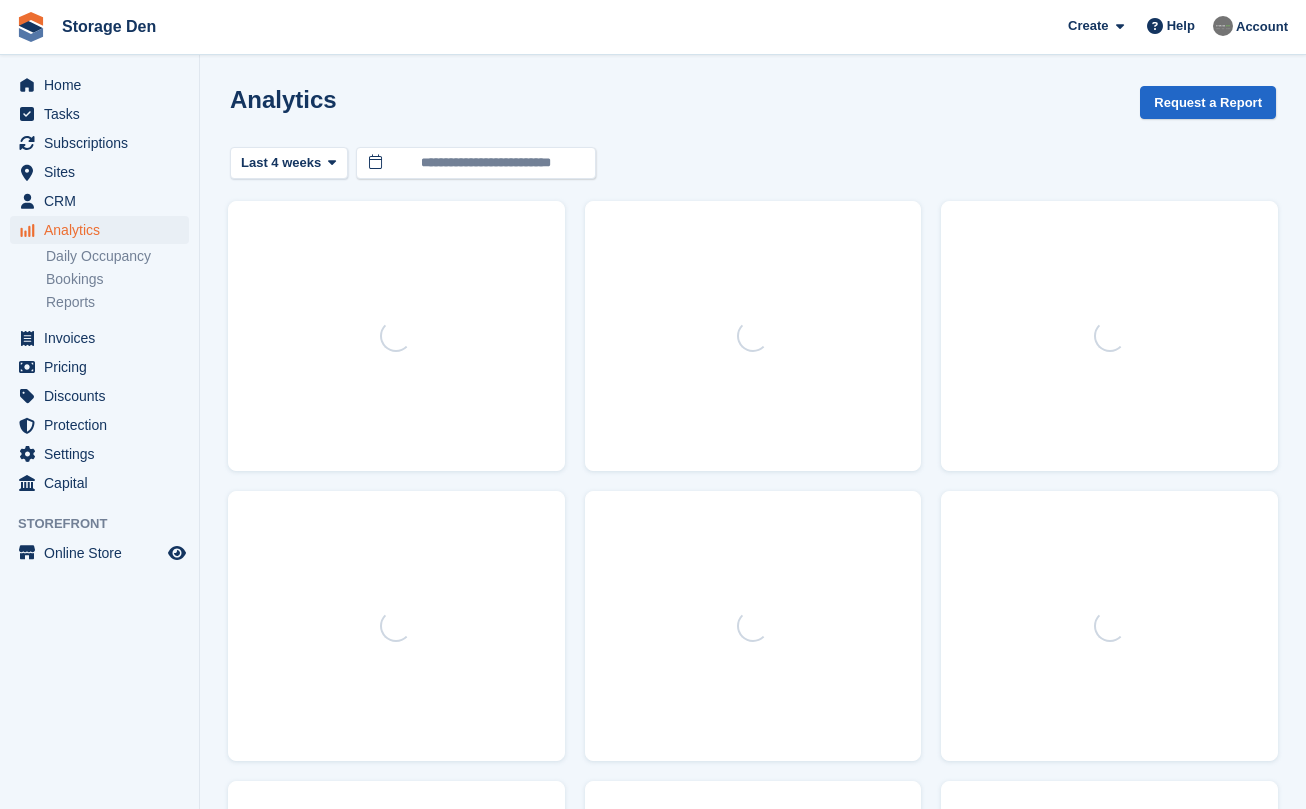 scroll, scrollTop: 0, scrollLeft: 0, axis: both 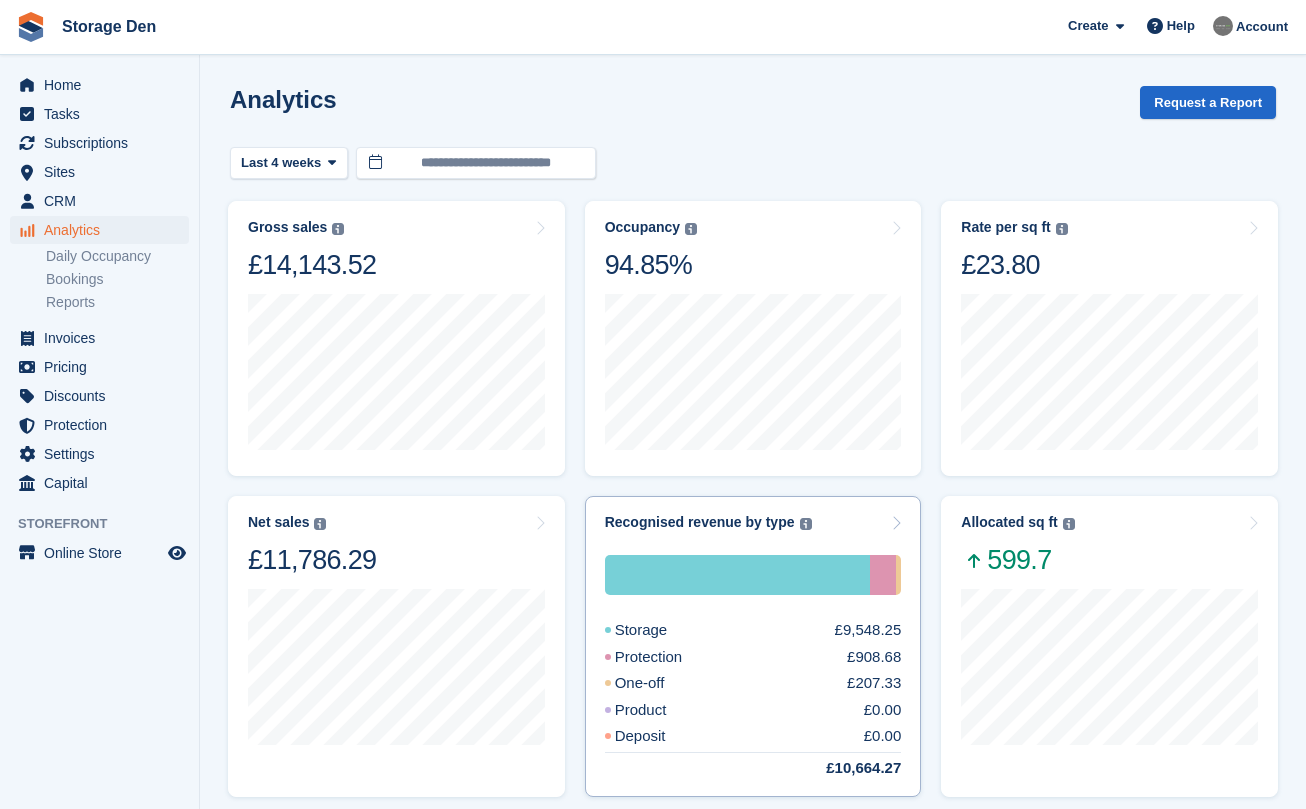 click on "Storage
£9,548.25
Protection
£908.68
One-off
£207.33
Product
£0.00
Deposit
£0.00
£10,664.27" at bounding box center (753, 655) 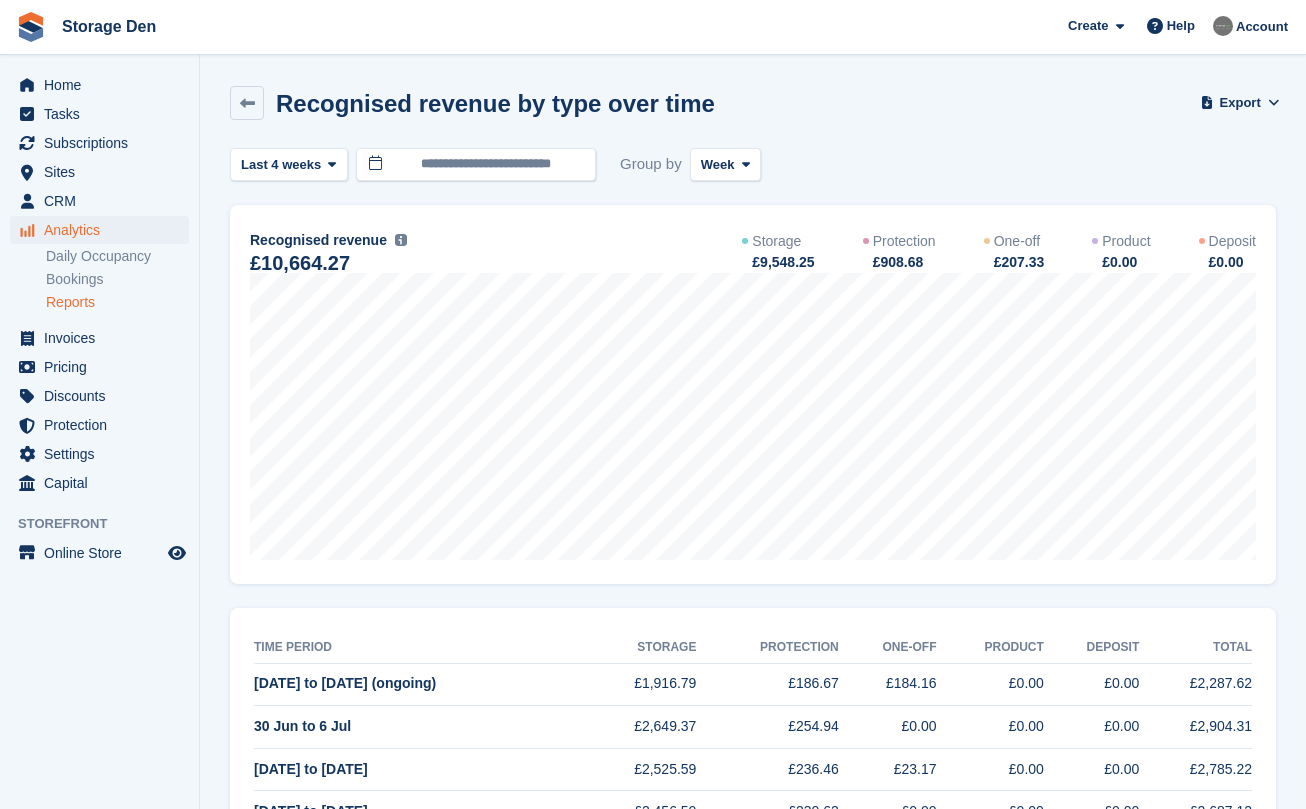 scroll, scrollTop: 0, scrollLeft: 0, axis: both 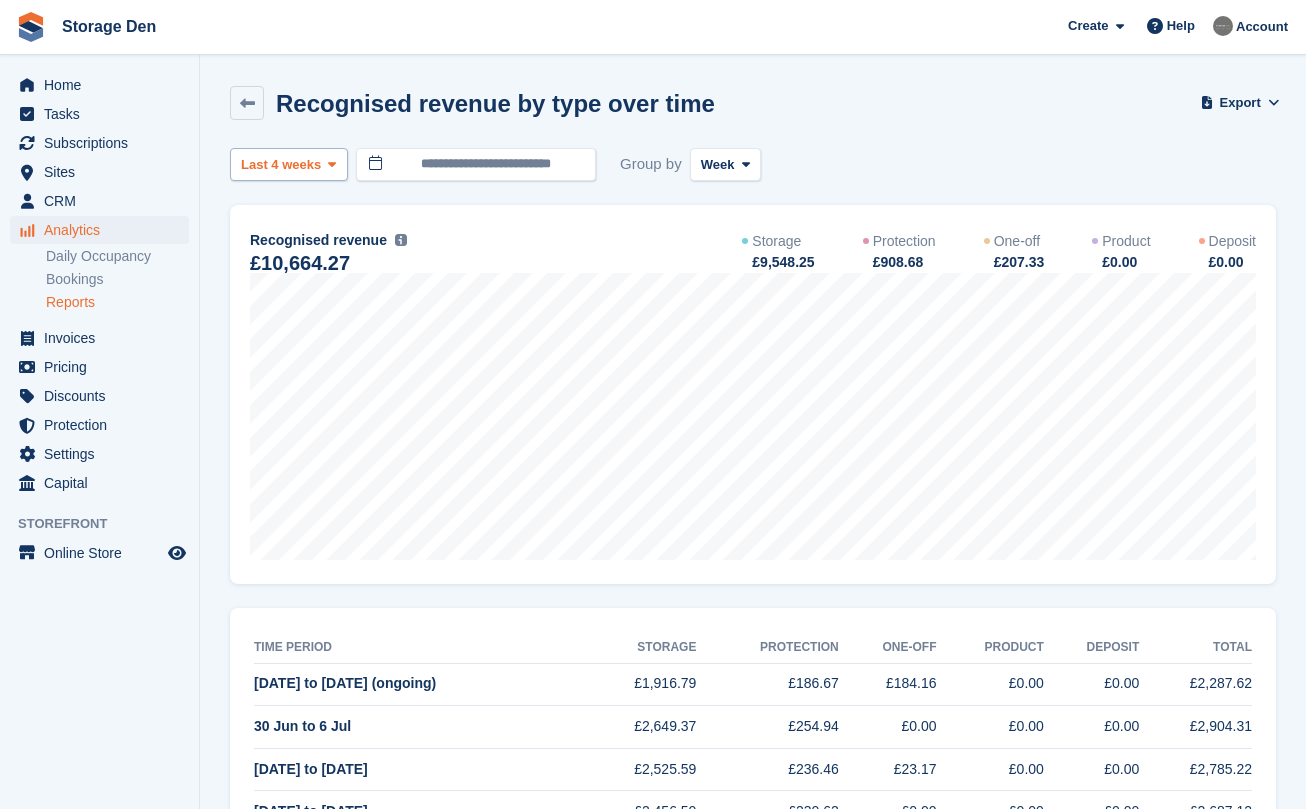 click on "Last 4 weeks" at bounding box center (281, 165) 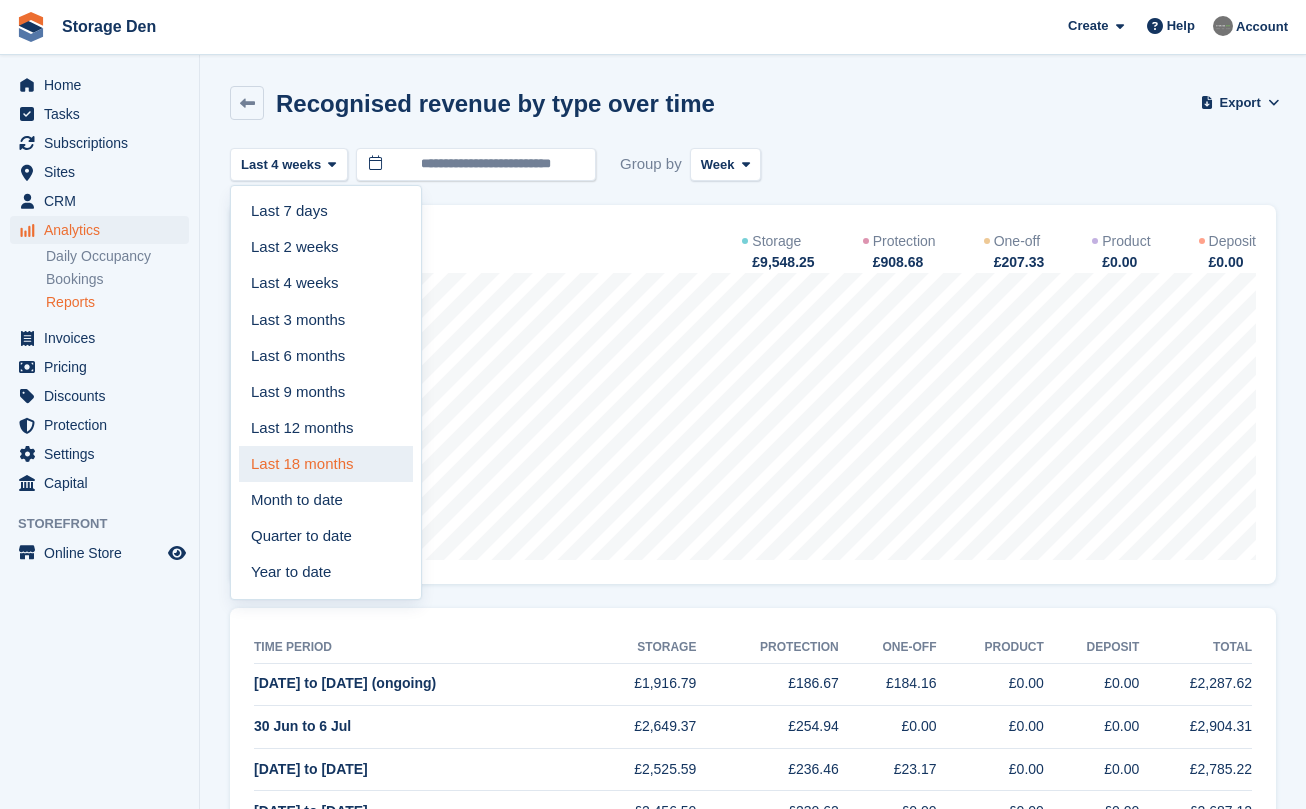 click on "Last 18 months" at bounding box center (326, 464) 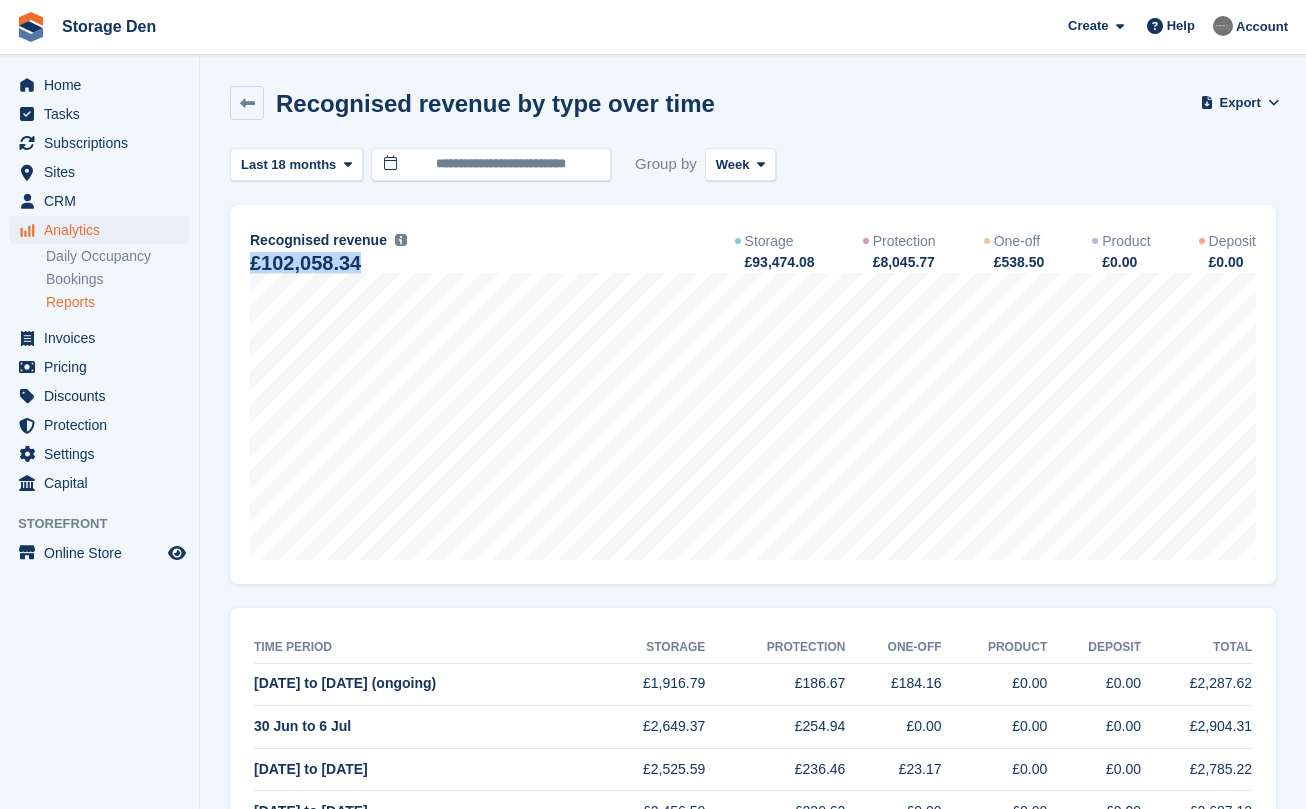 drag, startPoint x: 379, startPoint y: 260, endPoint x: 242, endPoint y: 264, distance: 137.05838 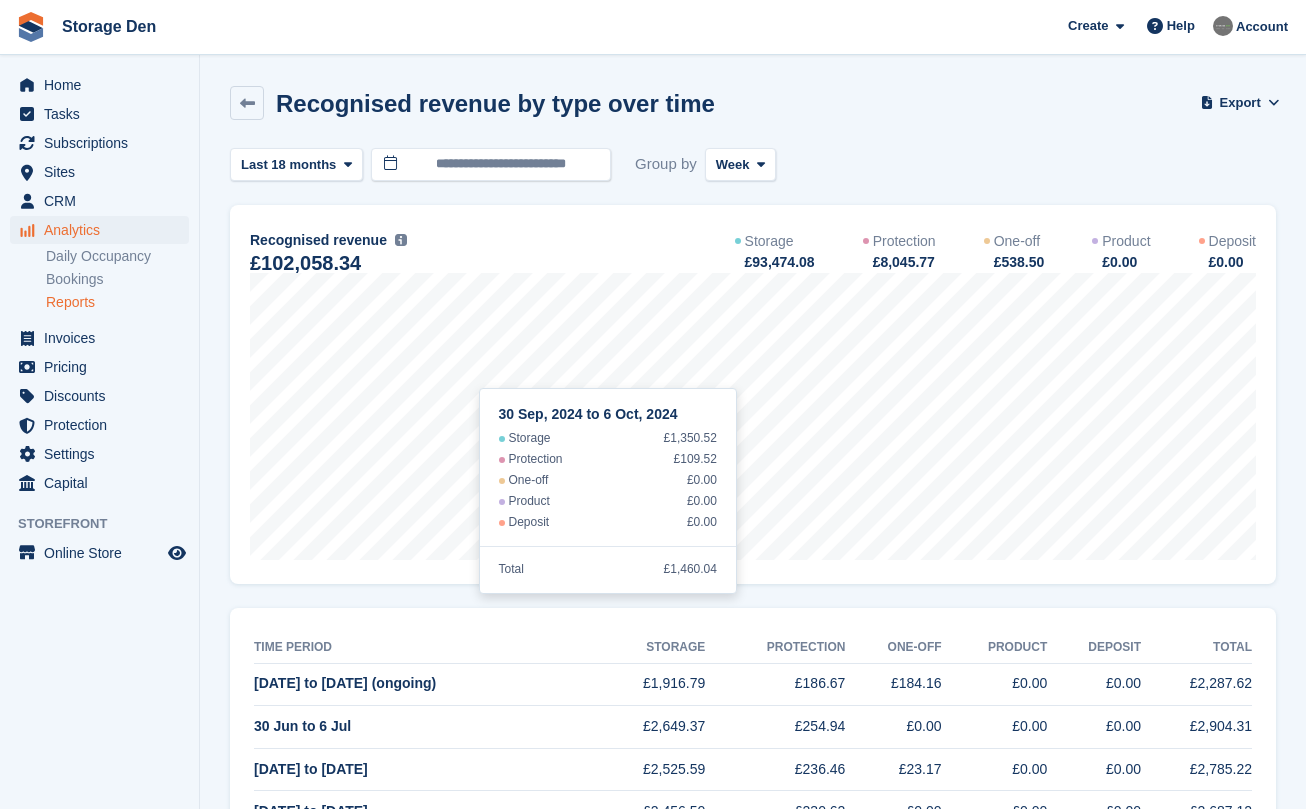 click on "**********" at bounding box center (753, 2030) 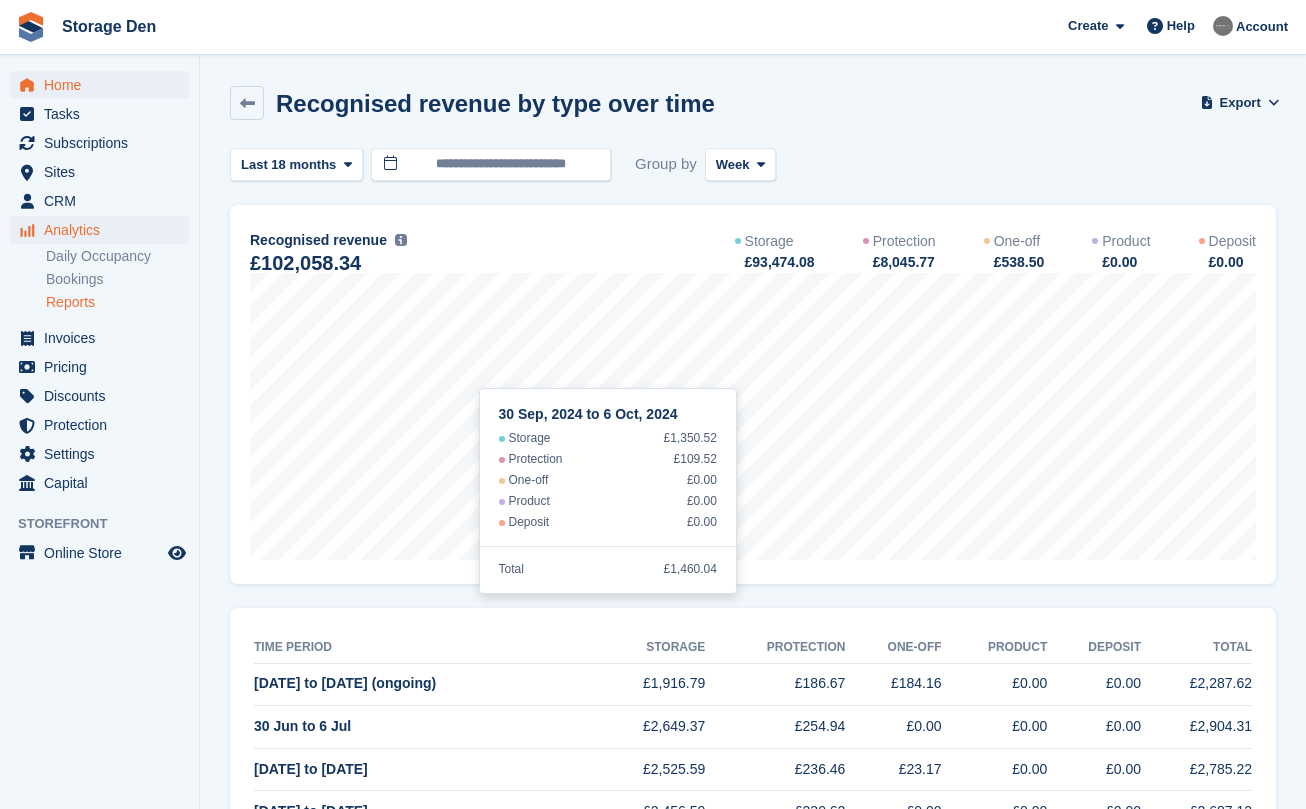 click on "Home" at bounding box center [104, 85] 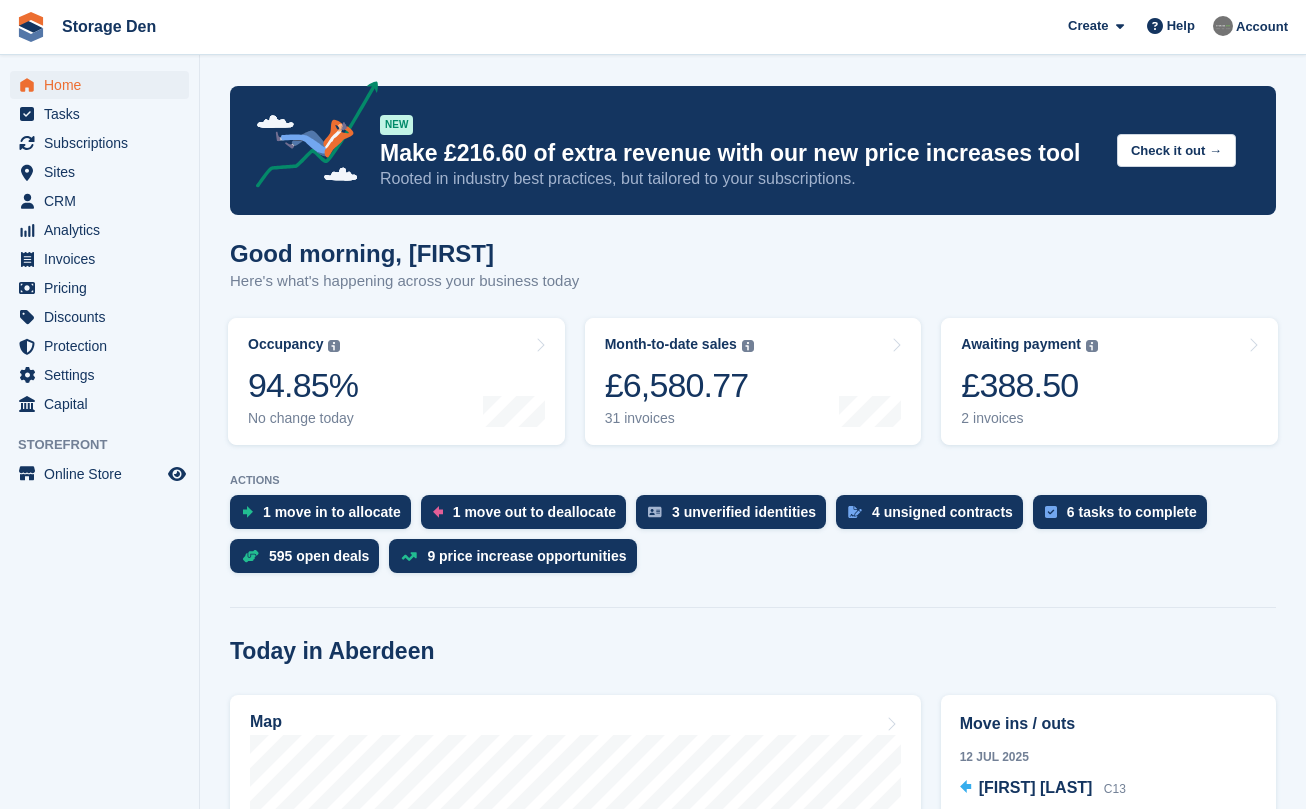 scroll, scrollTop: 503, scrollLeft: 0, axis: vertical 